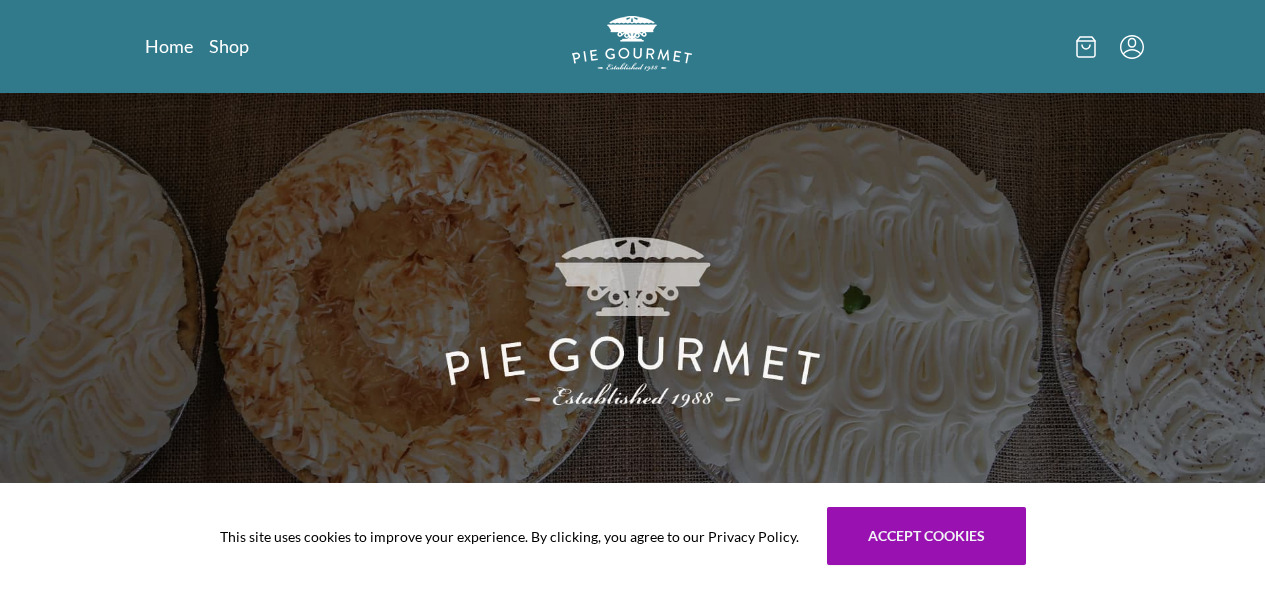 scroll, scrollTop: 0, scrollLeft: 0, axis: both 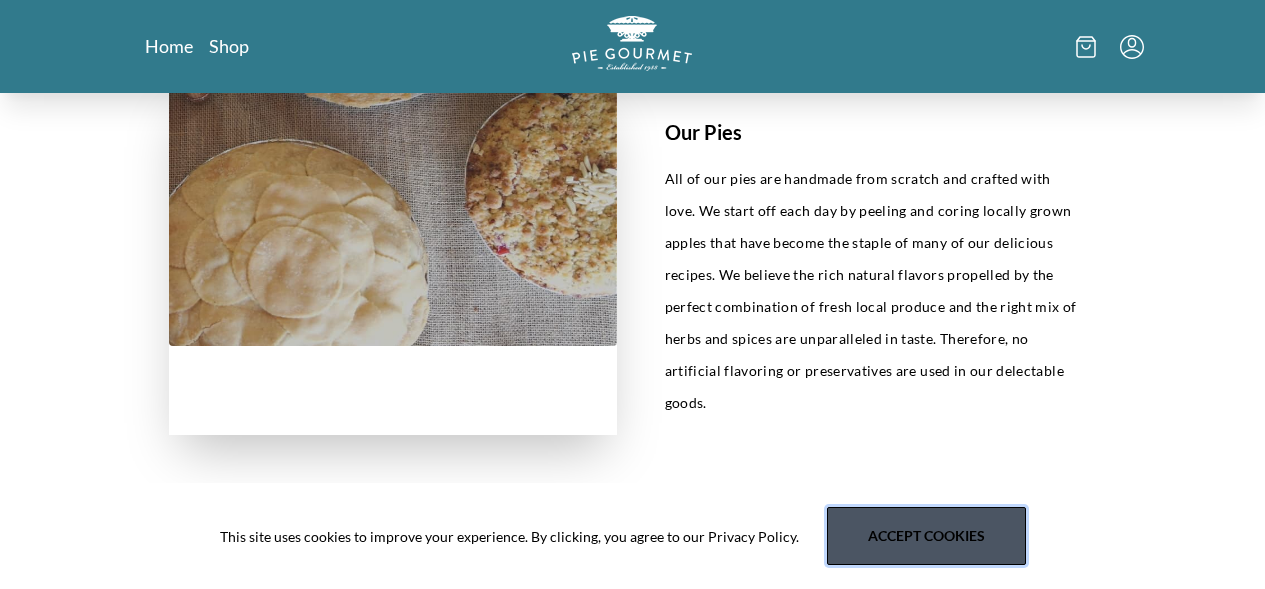 click on "Accept cookies" at bounding box center [926, 536] 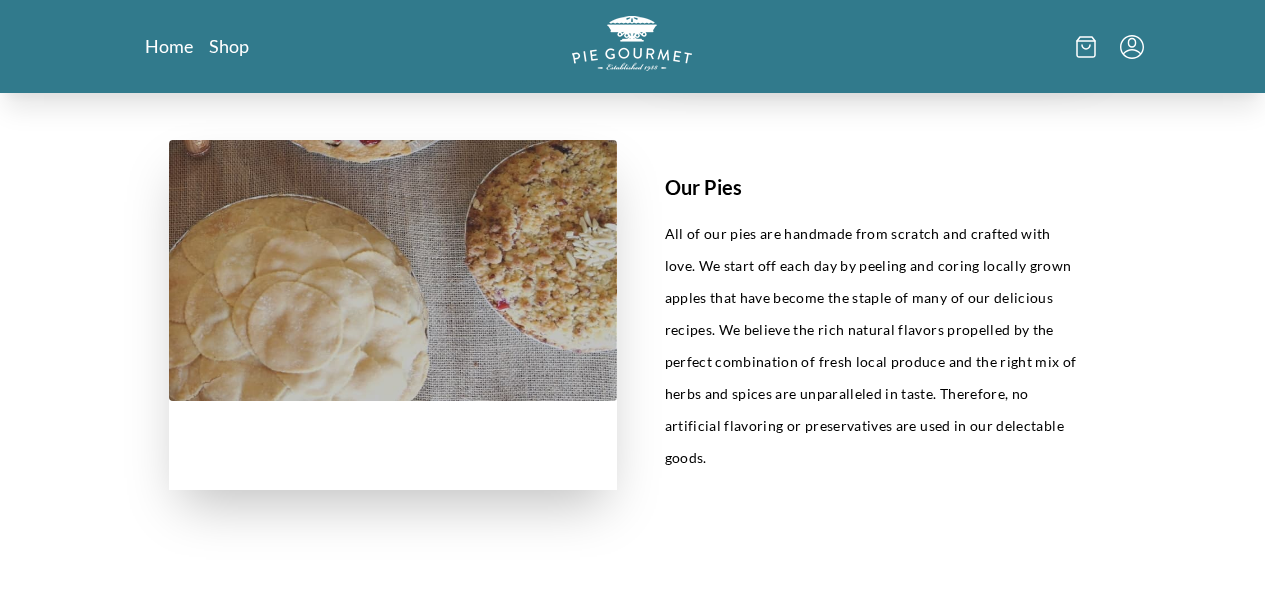 scroll, scrollTop: 218, scrollLeft: 0, axis: vertical 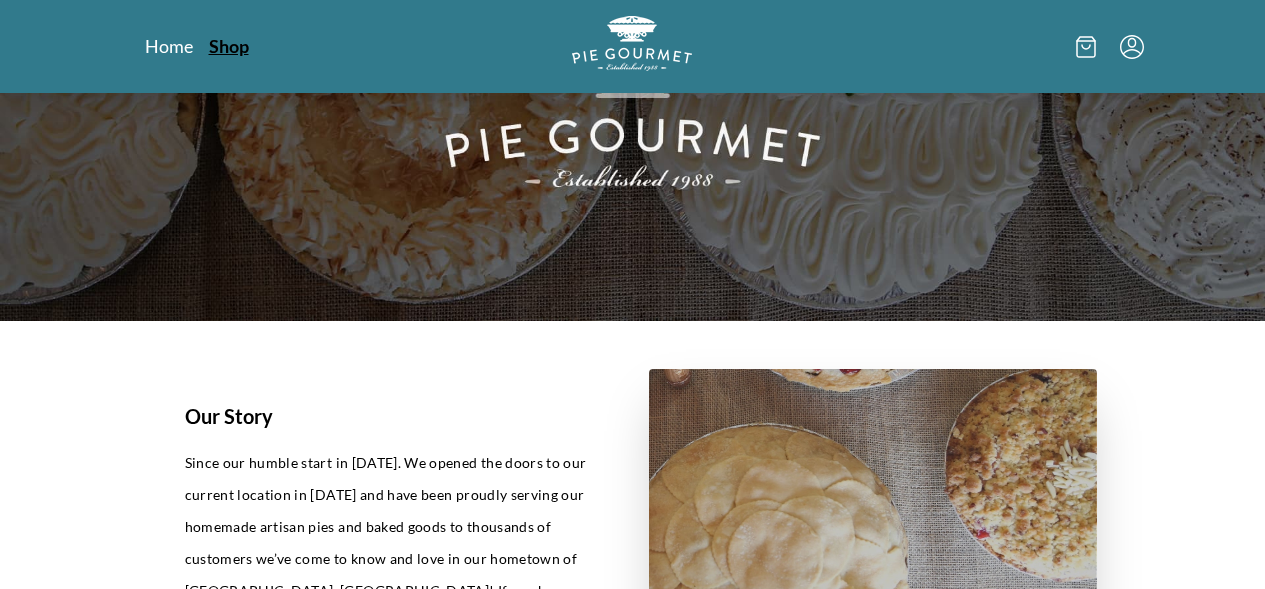 click on "Shop" at bounding box center (229, 46) 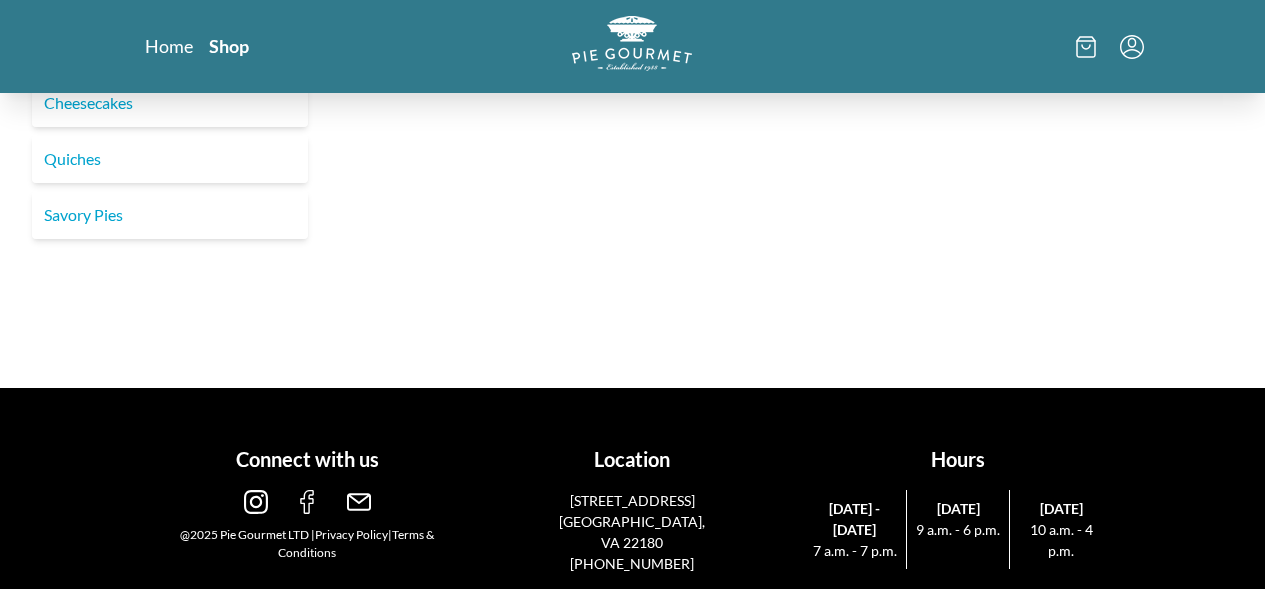 scroll, scrollTop: 0, scrollLeft: 0, axis: both 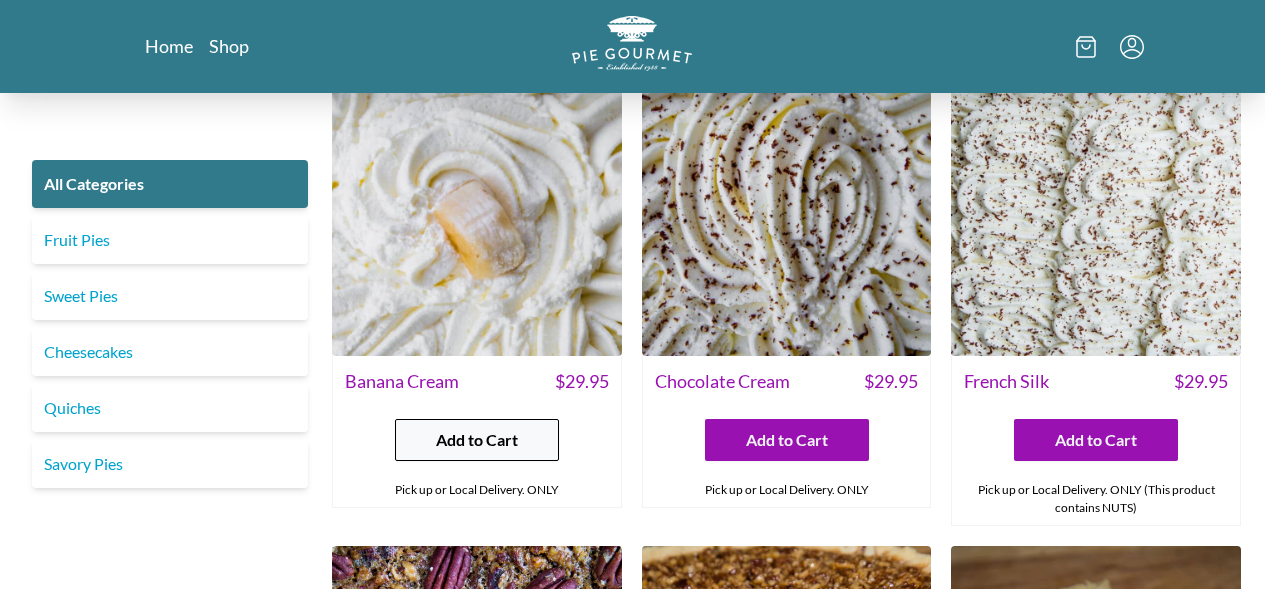 click on "Add to Cart" at bounding box center (477, 440) 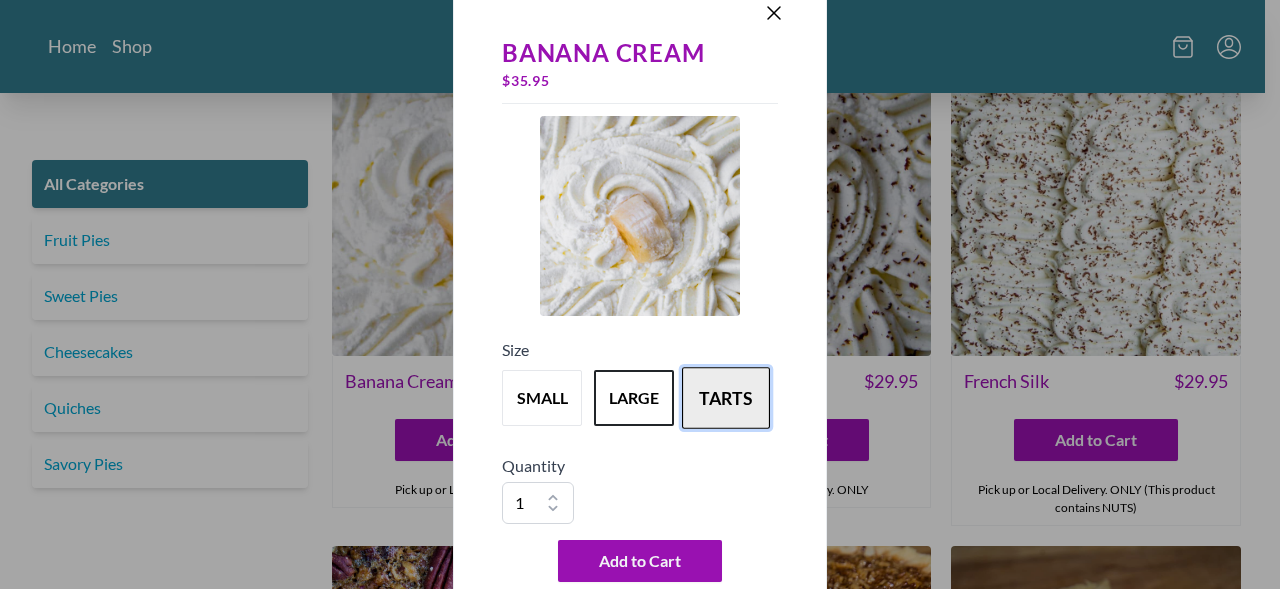click on "tarts" at bounding box center (726, 398) 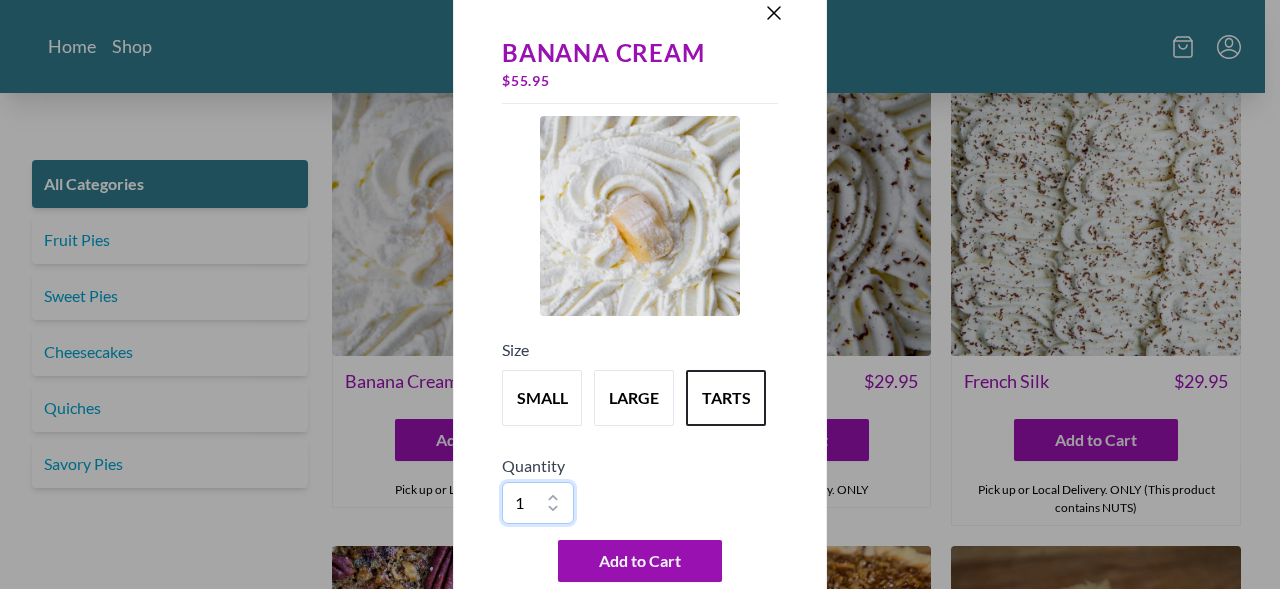 click on "1 2 3 4 5 6 7 8 9 10" at bounding box center [538, 503] 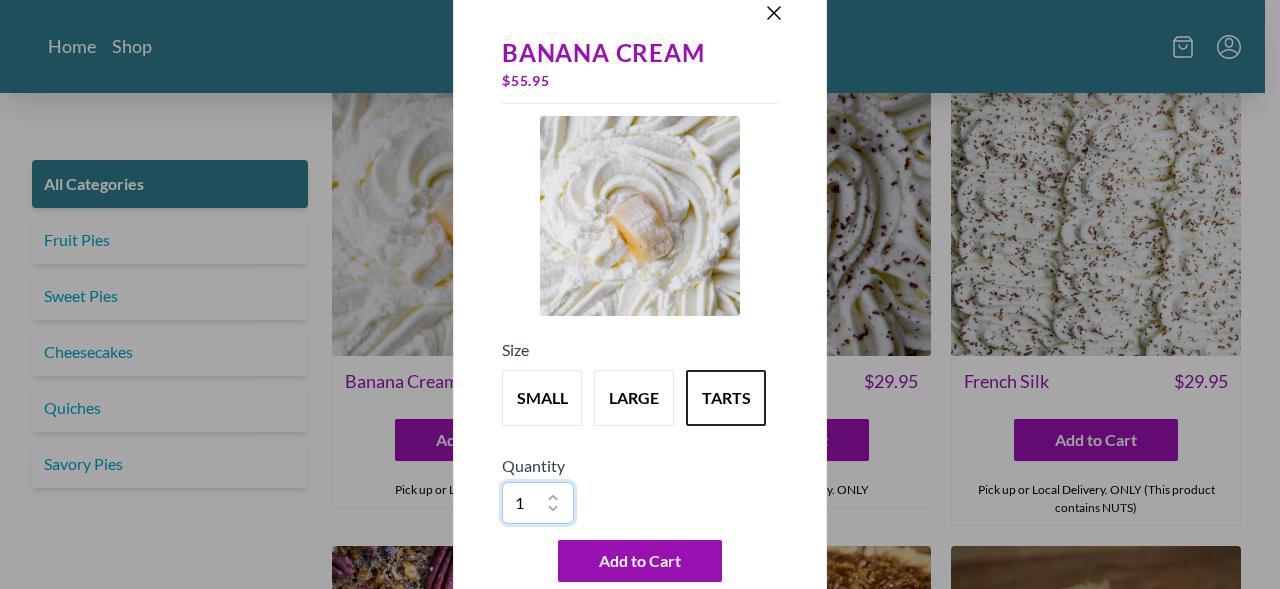 select on "10" 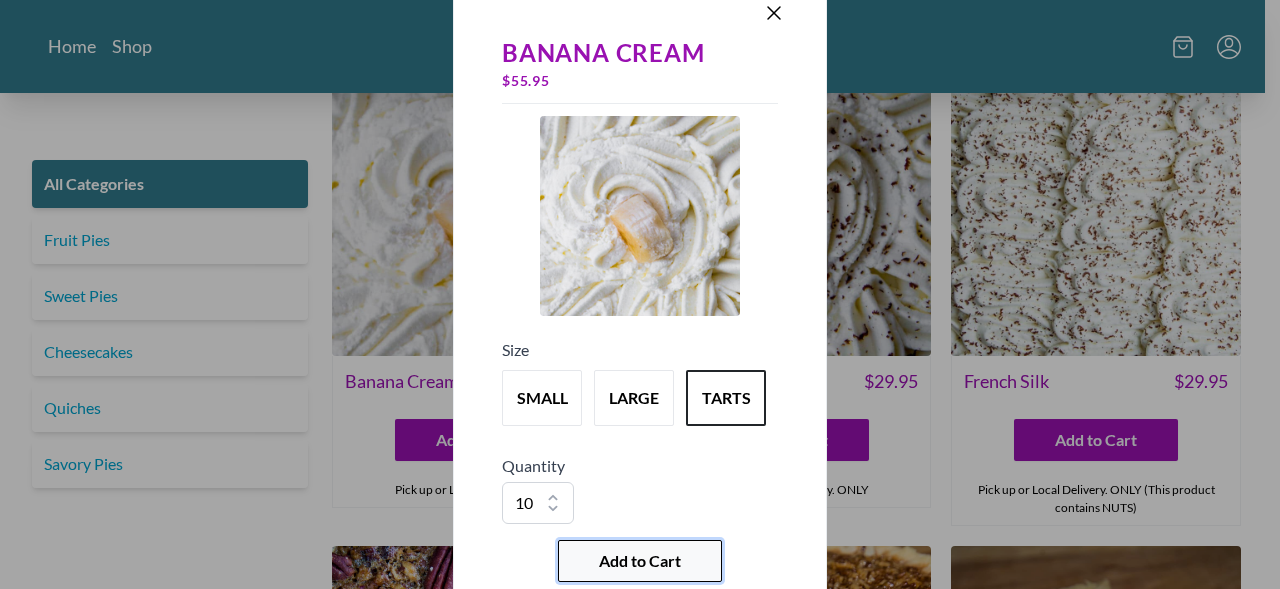 click on "Add to Cart" at bounding box center (640, 561) 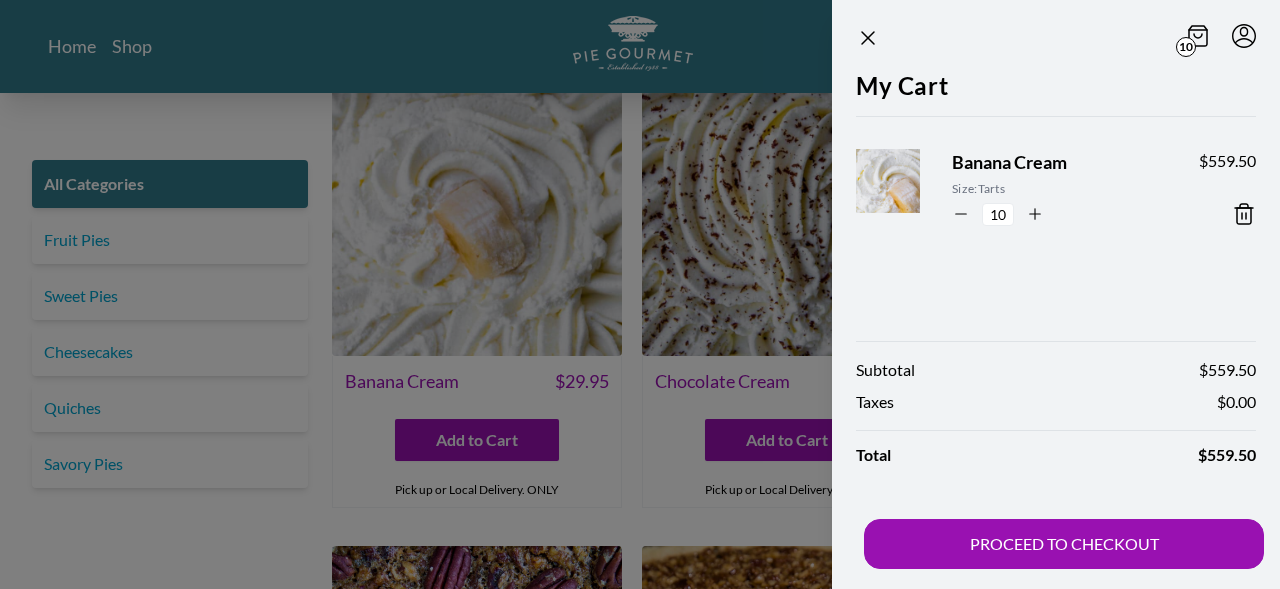 click at bounding box center (640, 294) 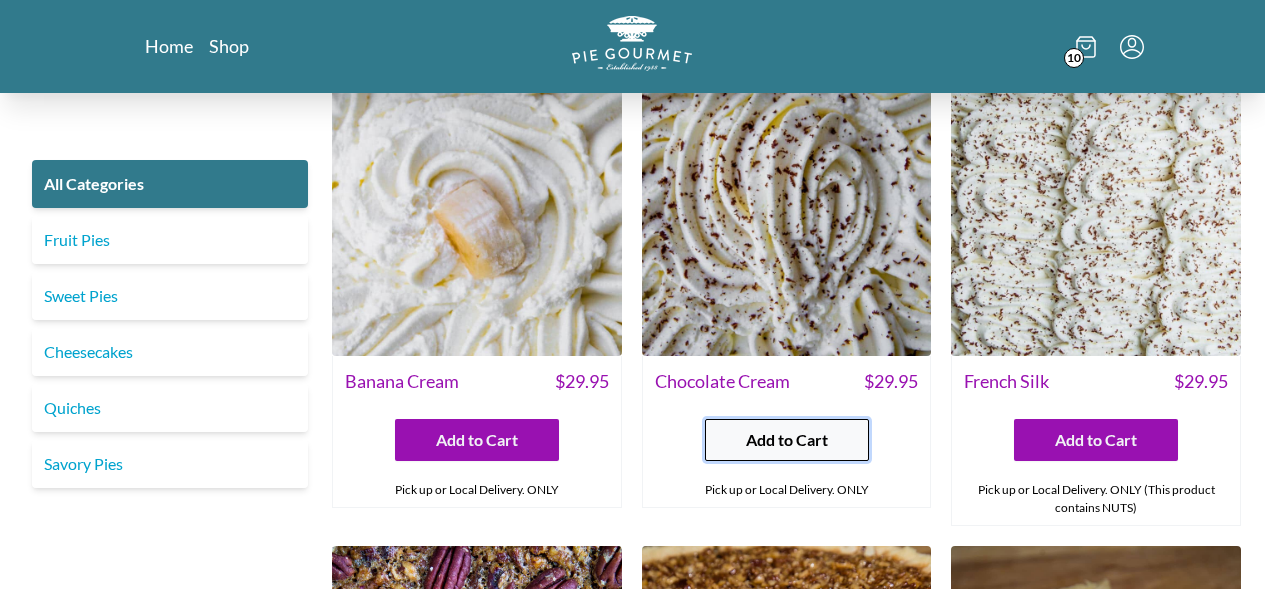 click on "Add to Cart" at bounding box center (787, 440) 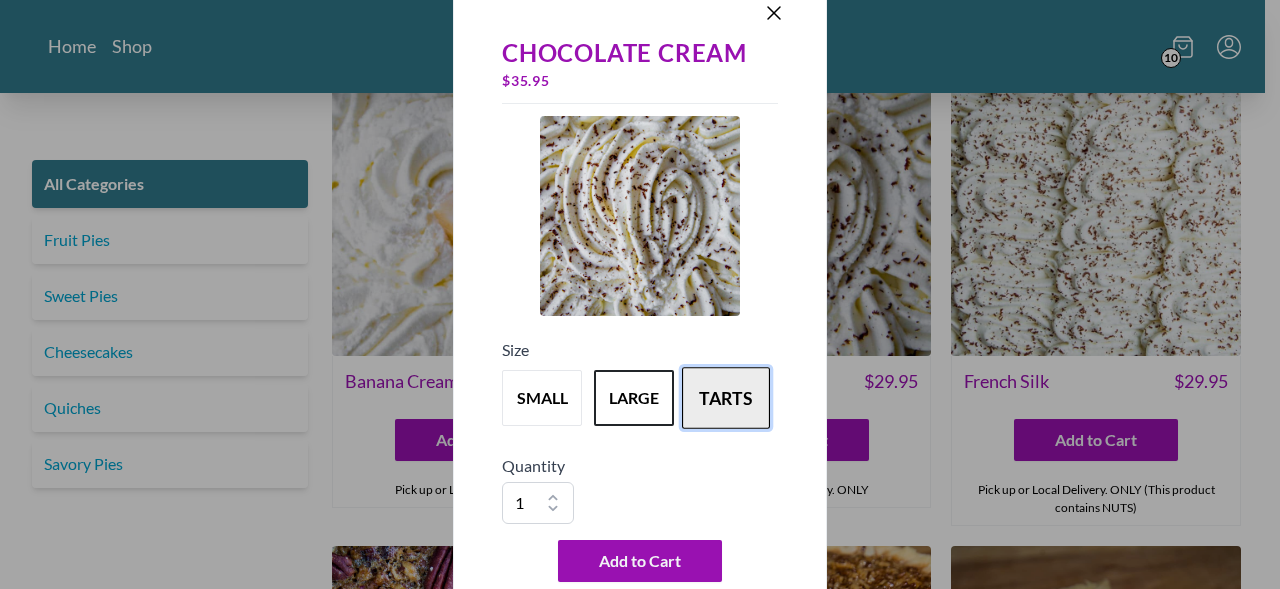 click on "tarts" at bounding box center [726, 398] 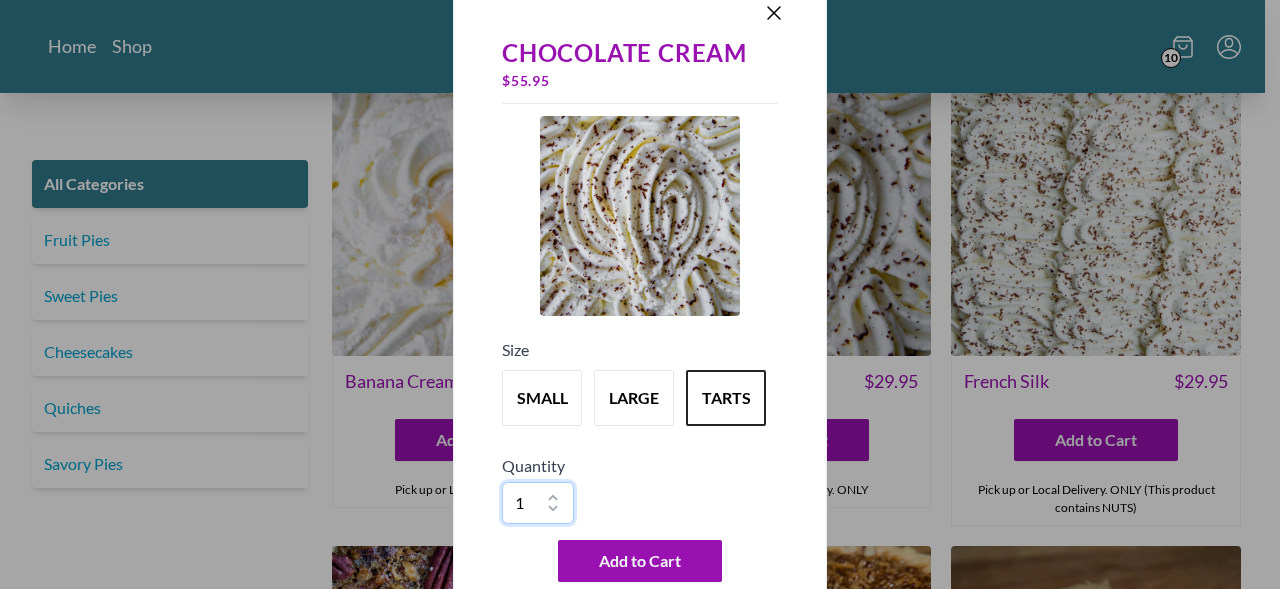 click on "1 2 3 4 5 6 7 8 9 10" at bounding box center [538, 503] 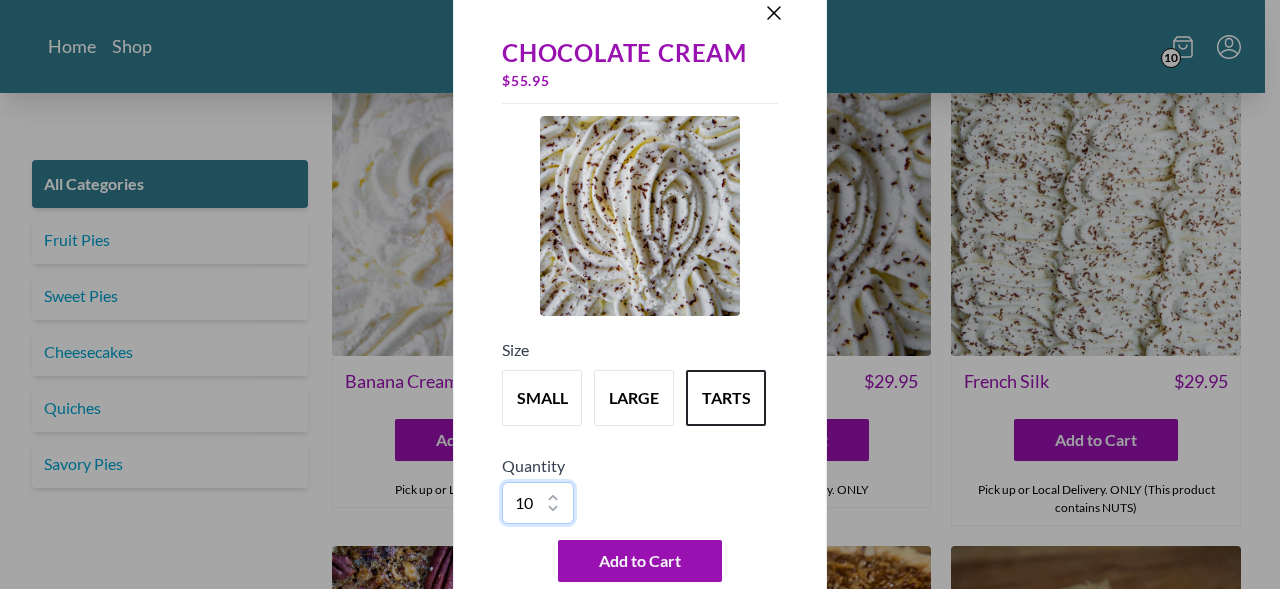 click on "1 2 3 4 5 6 7 8 9 10" at bounding box center (538, 503) 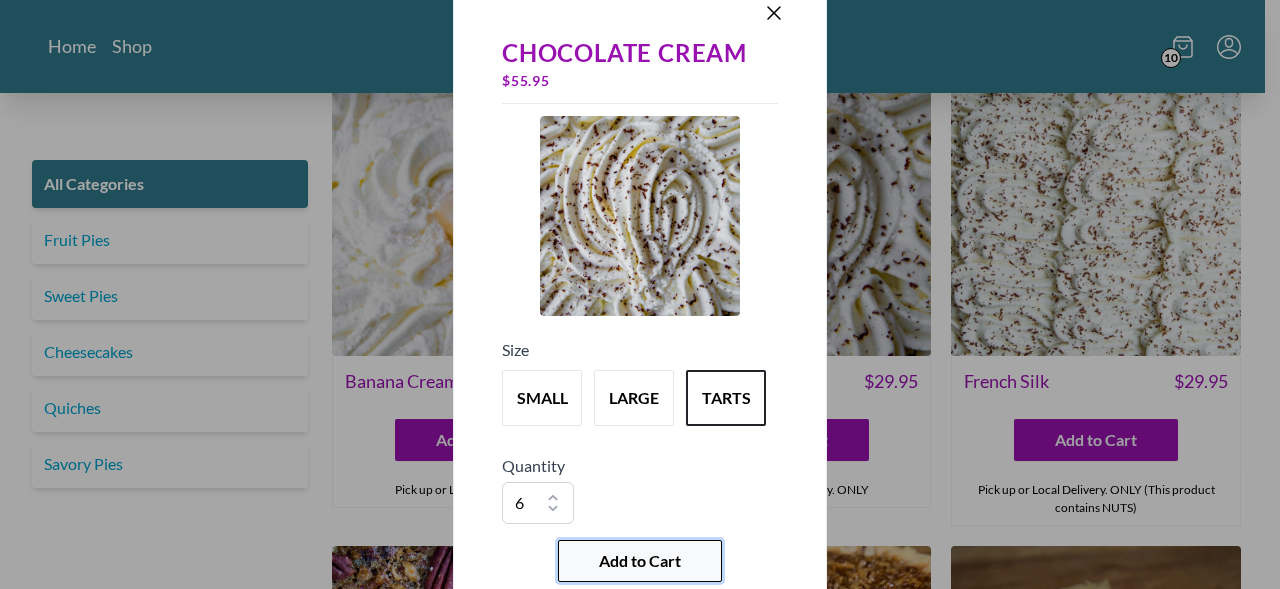 click on "Add to Cart" at bounding box center [640, 561] 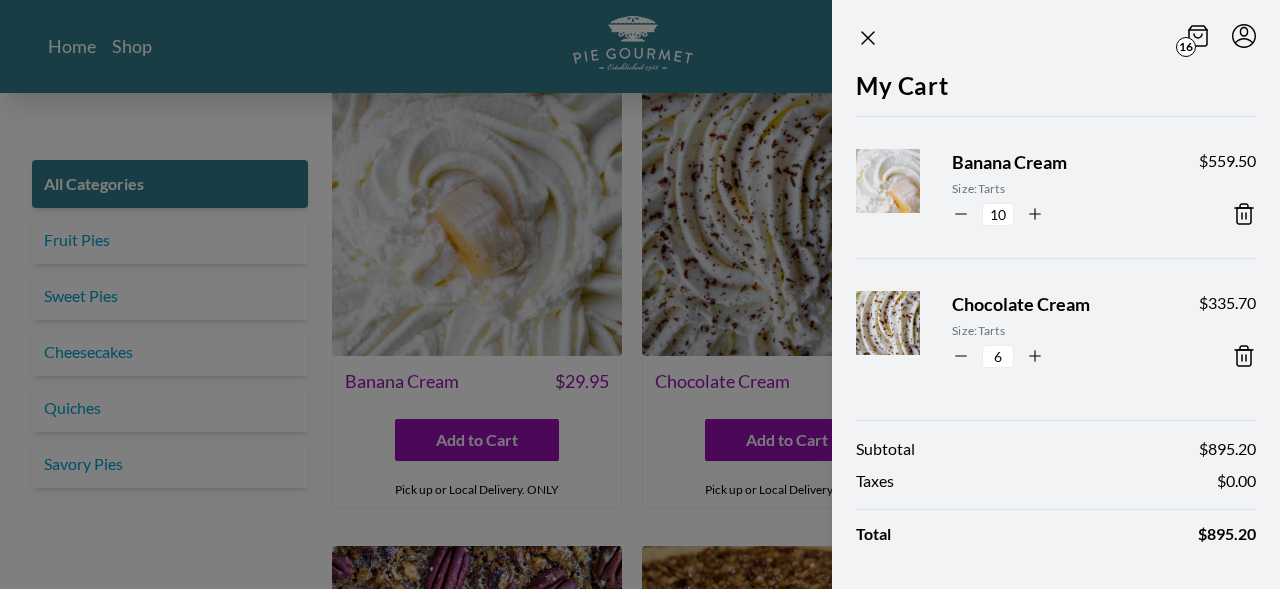 click 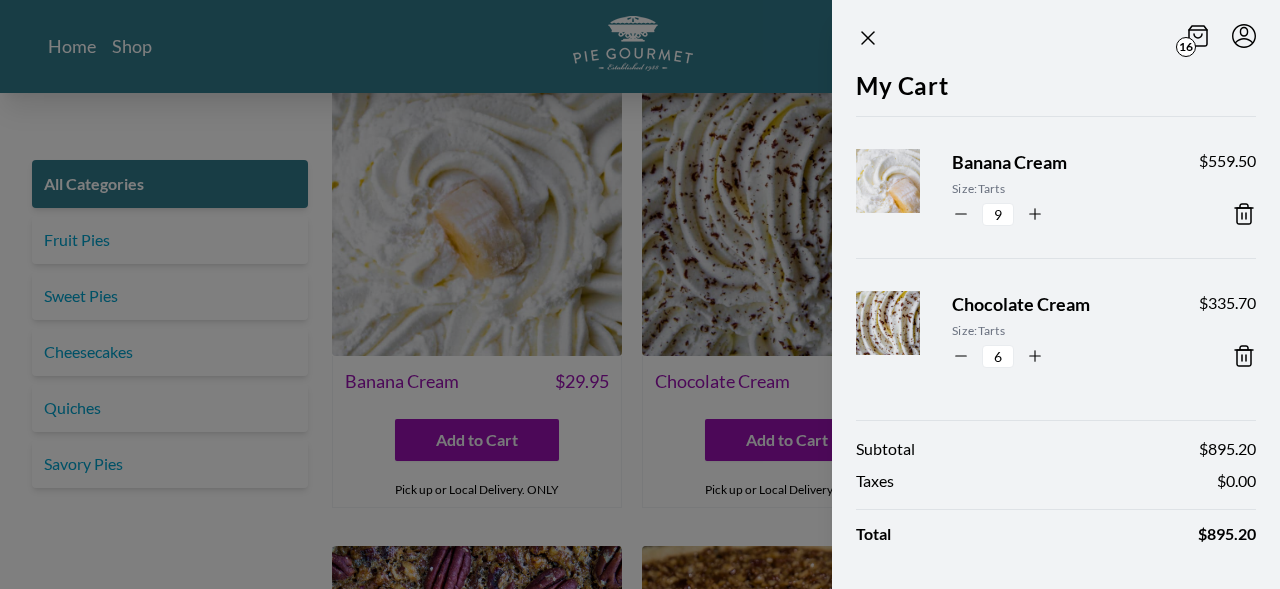 click 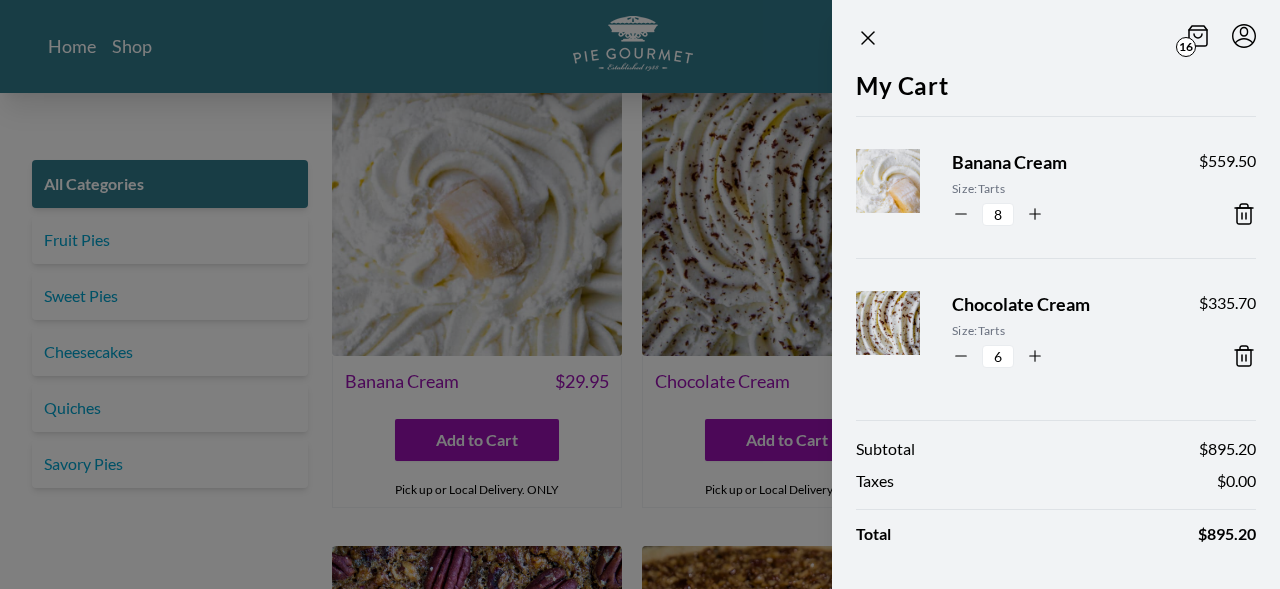 click 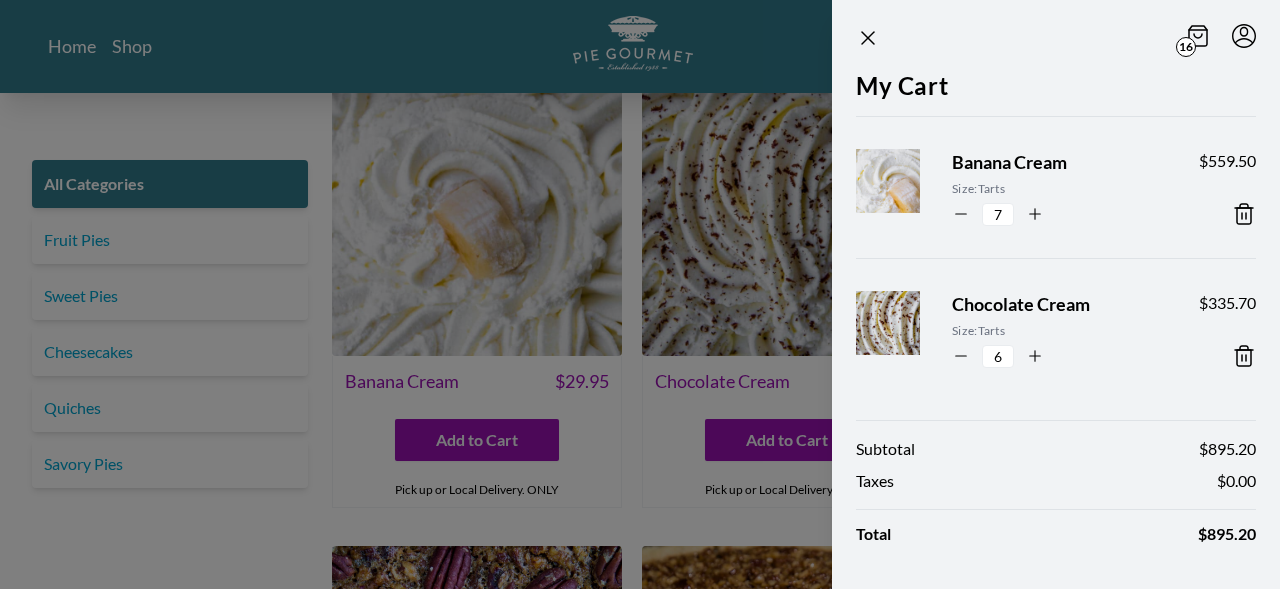 click 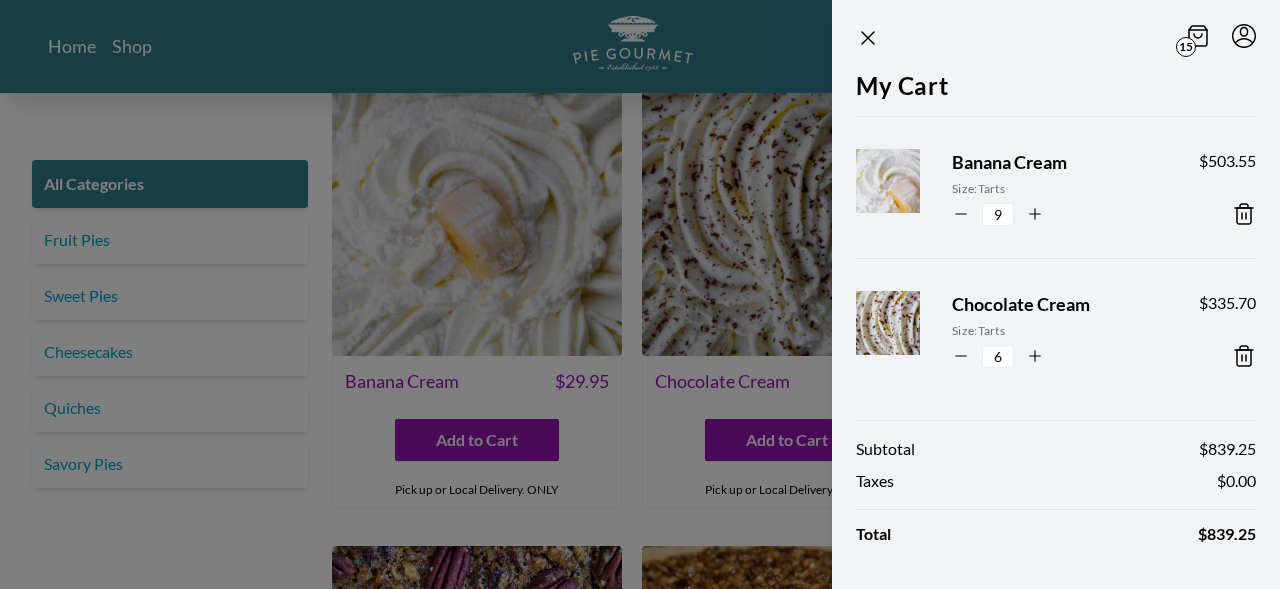 click 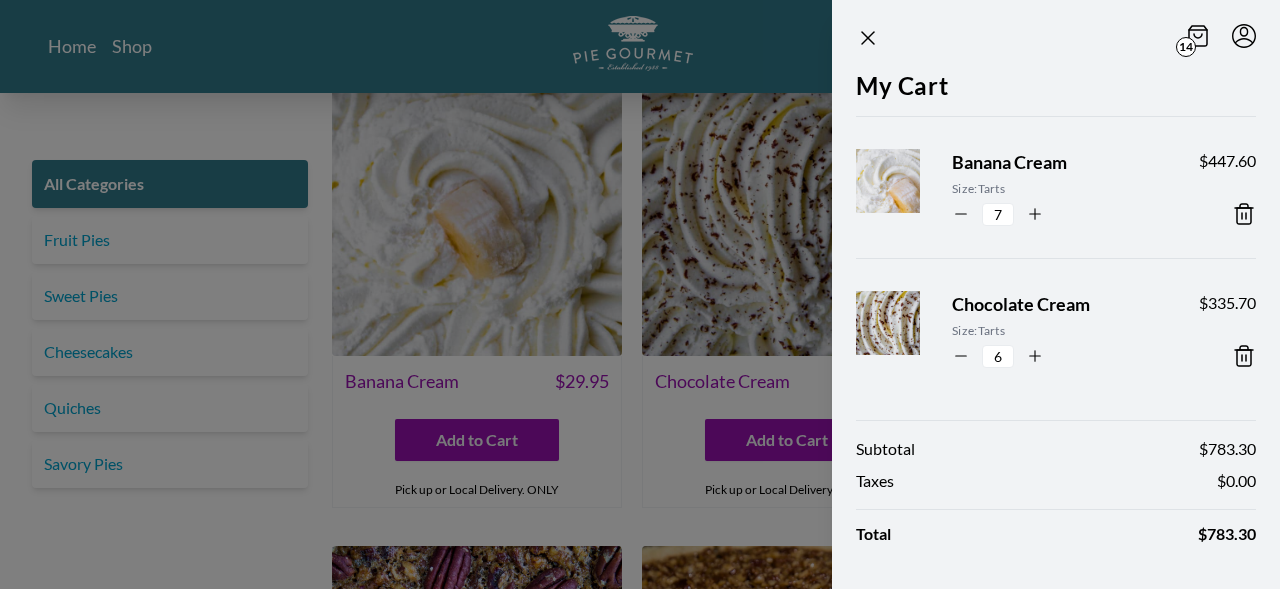 click 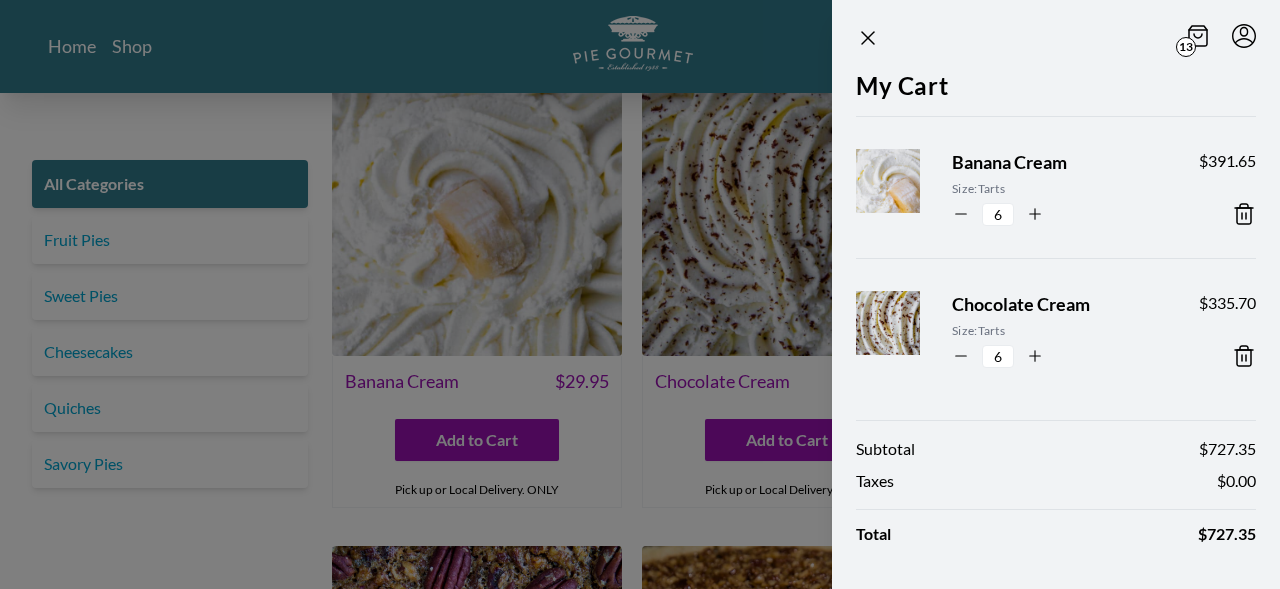 click 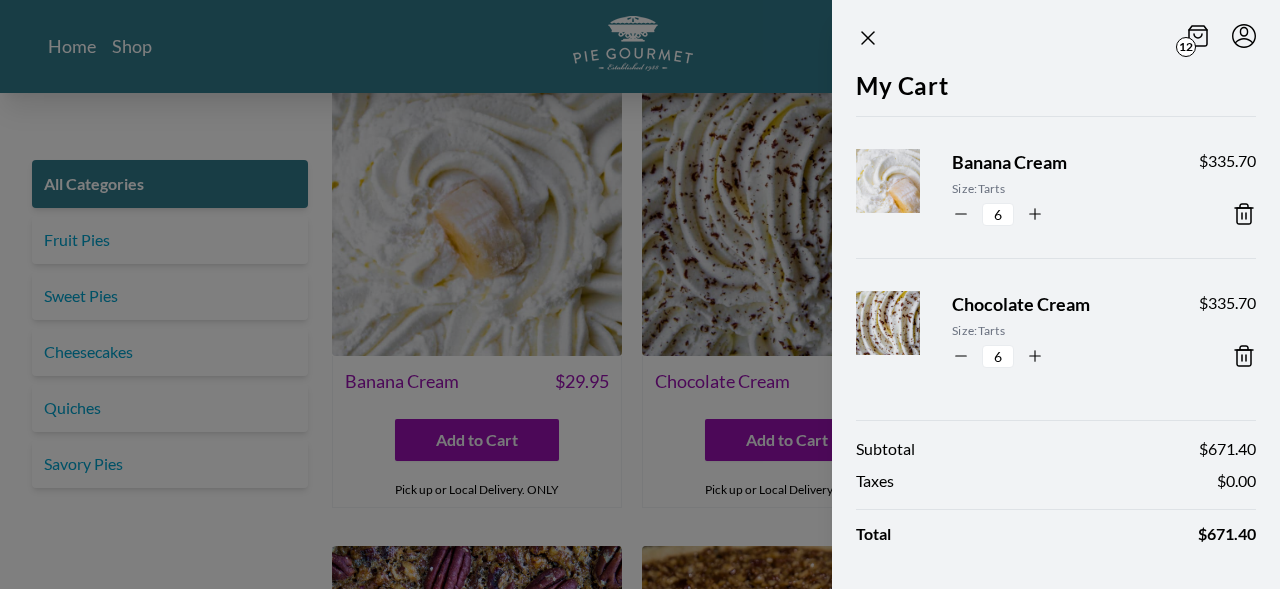 click 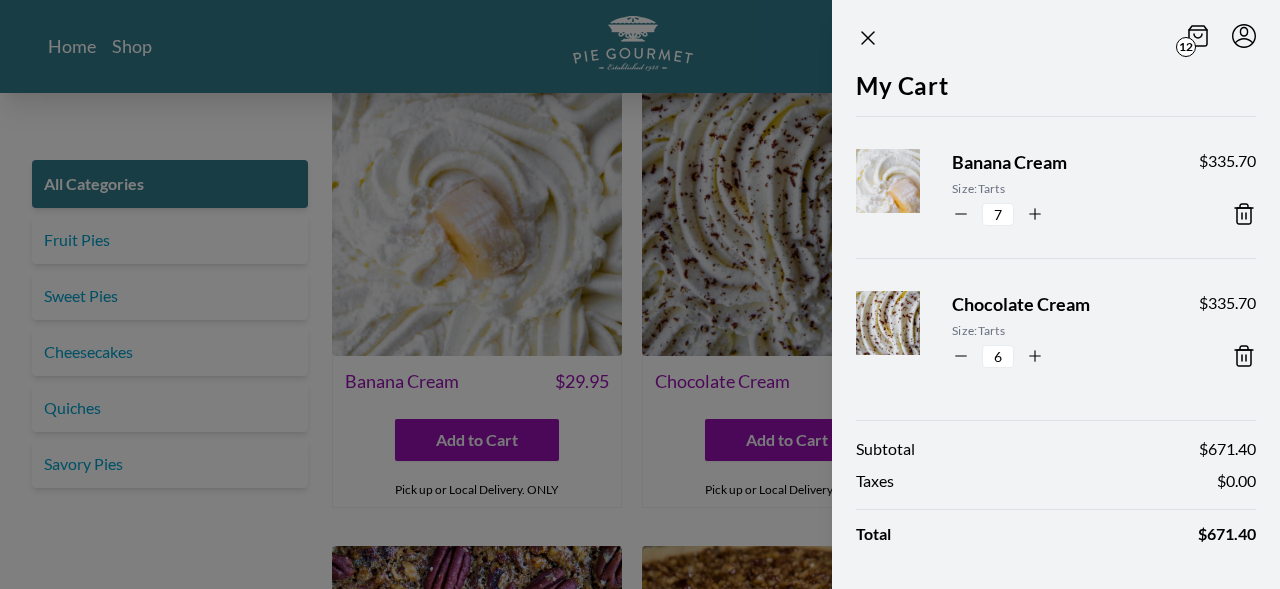 click 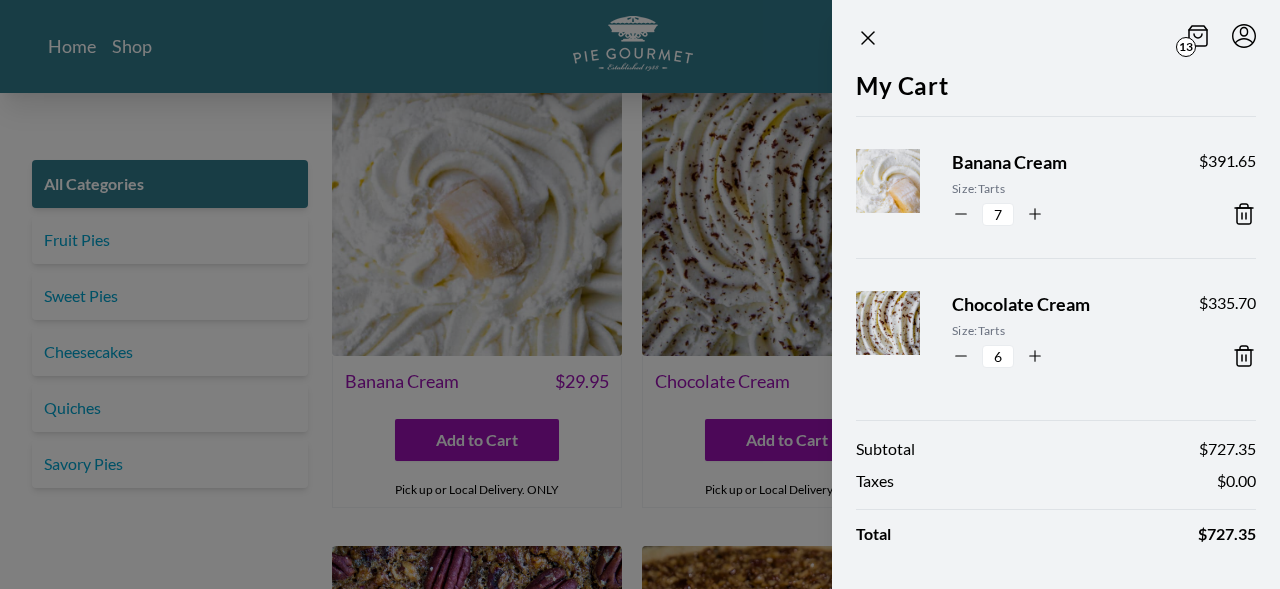 click 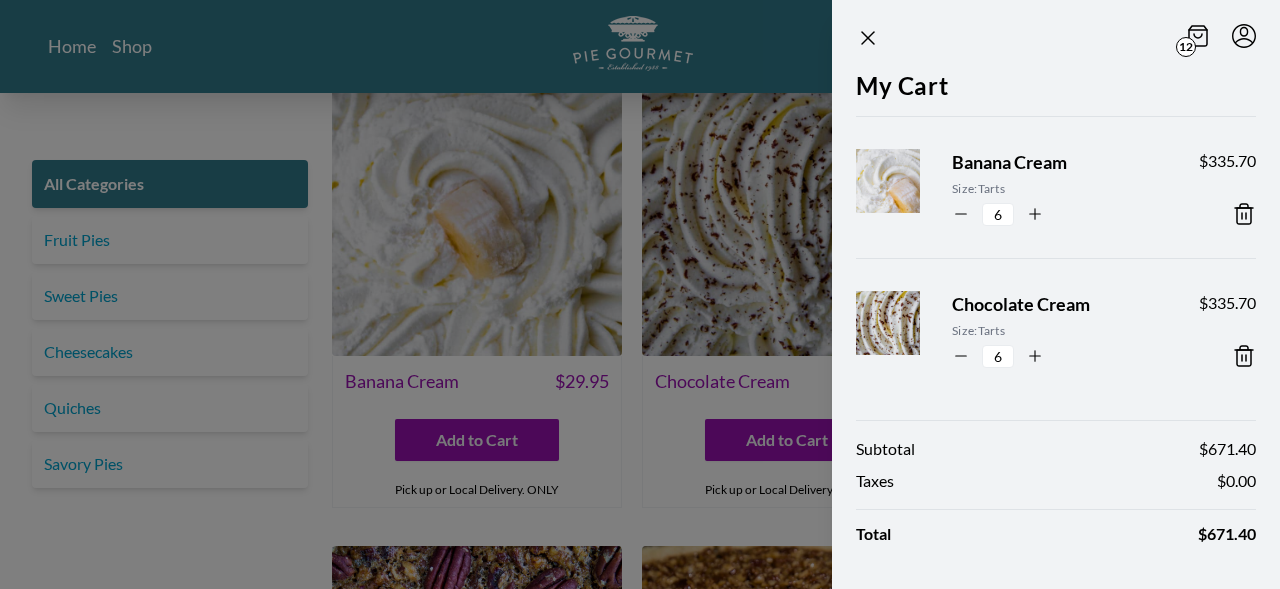 click 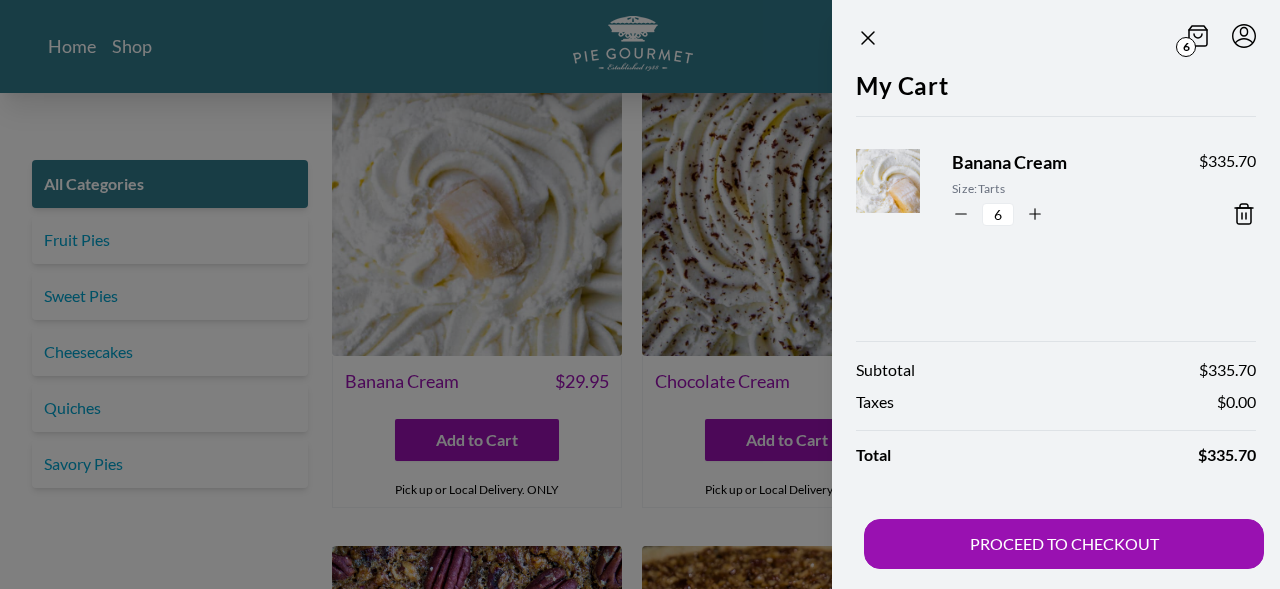 click 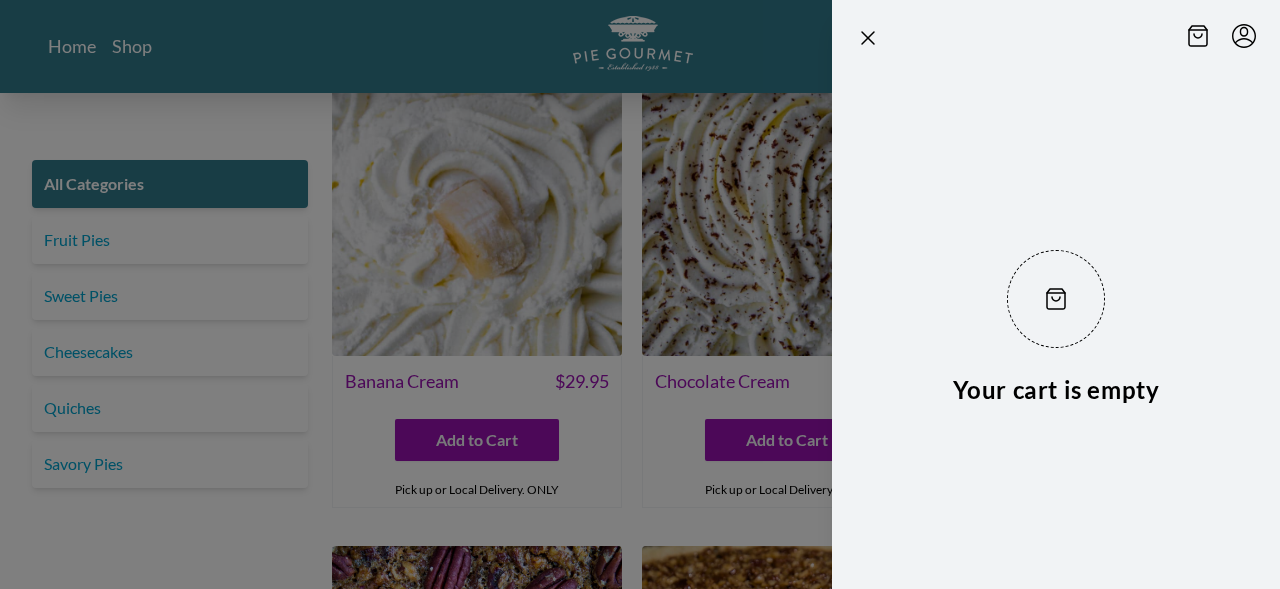 click at bounding box center [640, 294] 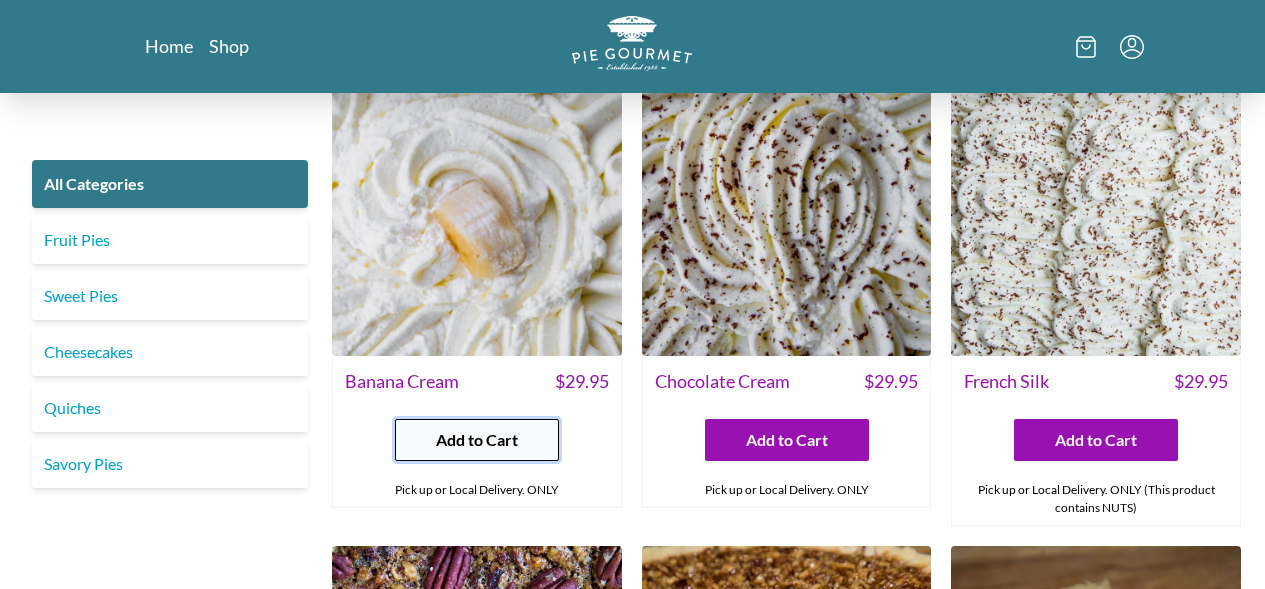click on "Add to Cart" at bounding box center (477, 440) 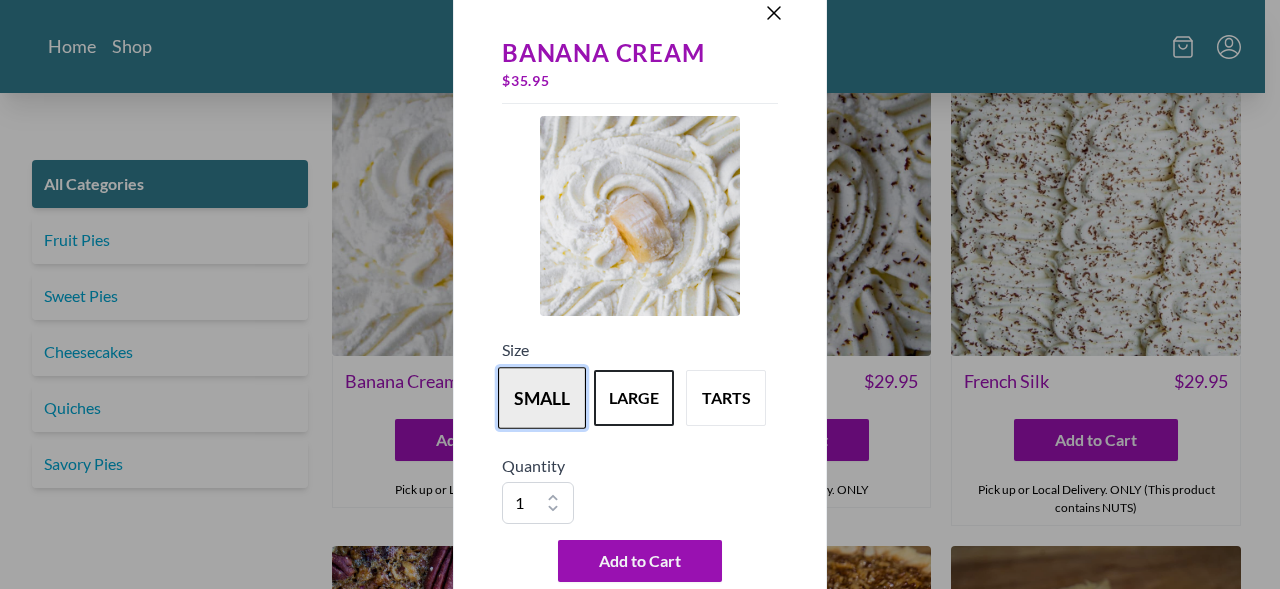 click on "small" at bounding box center [542, 398] 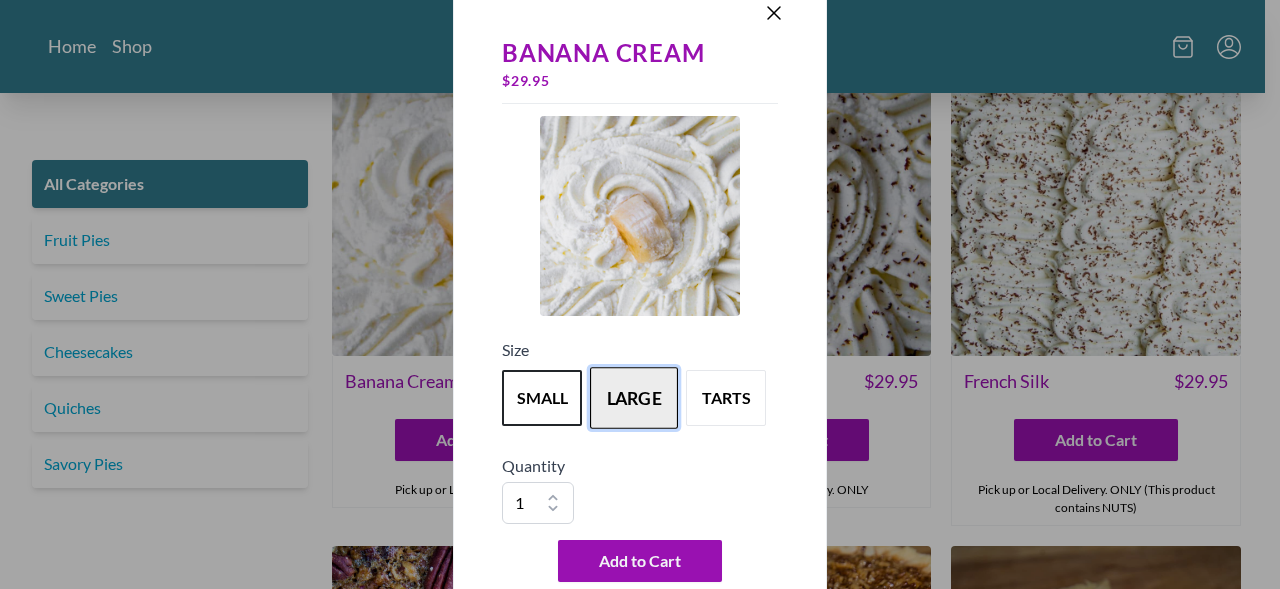 click on "large" at bounding box center (634, 398) 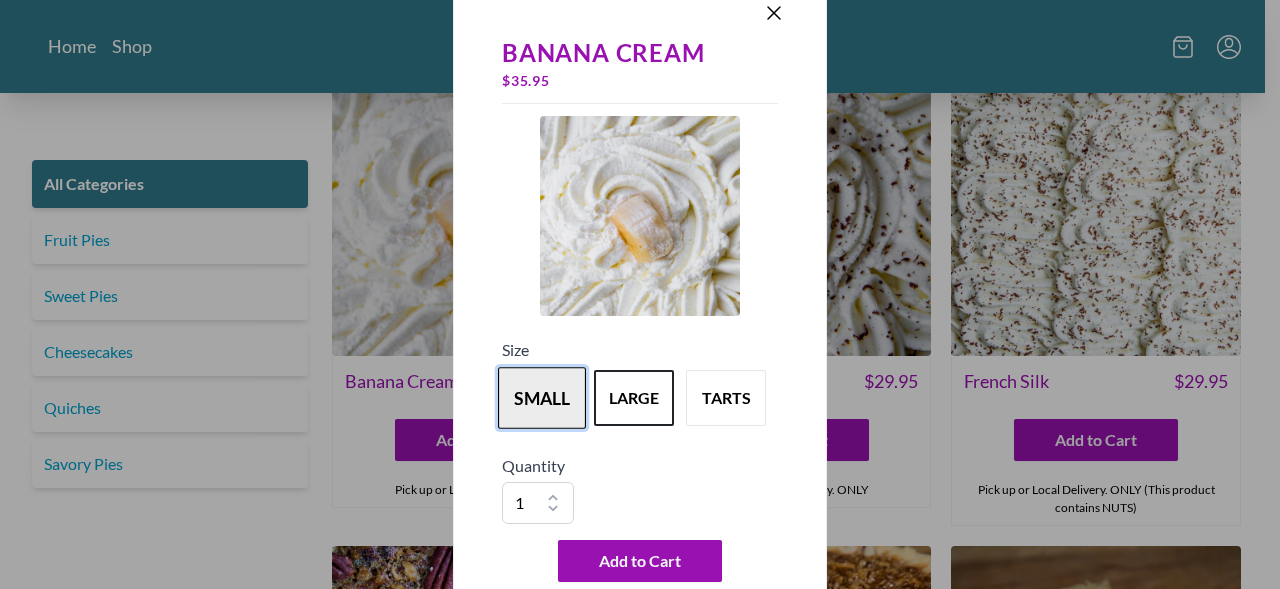 click on "small" at bounding box center [542, 398] 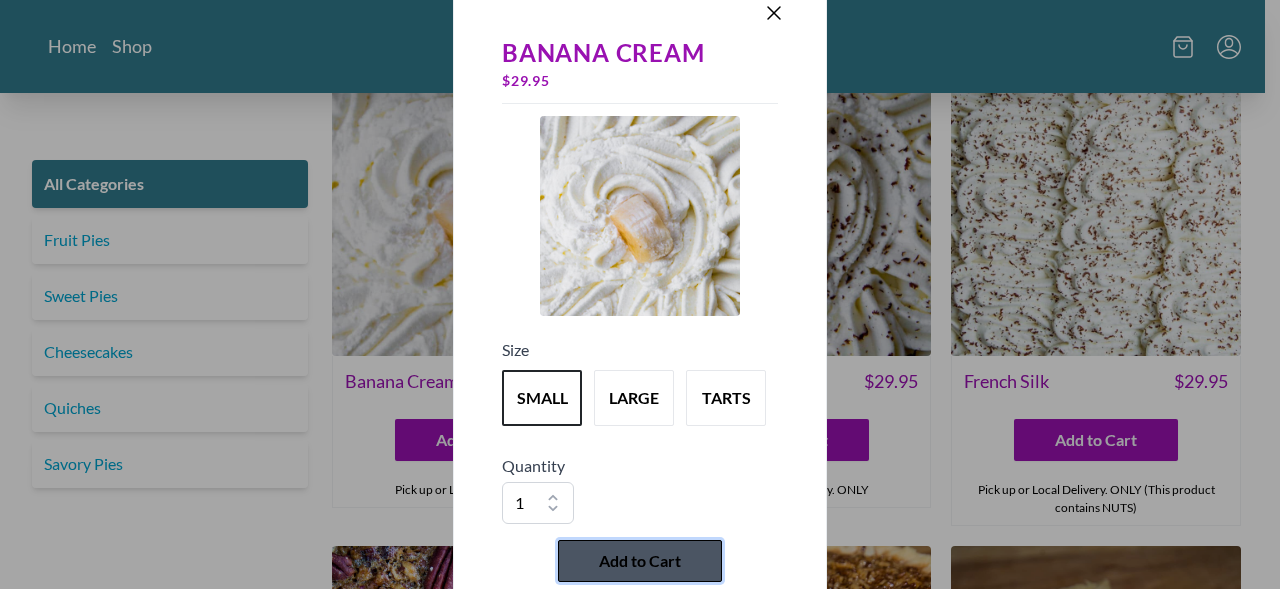 click on "Add to Cart" at bounding box center [640, 561] 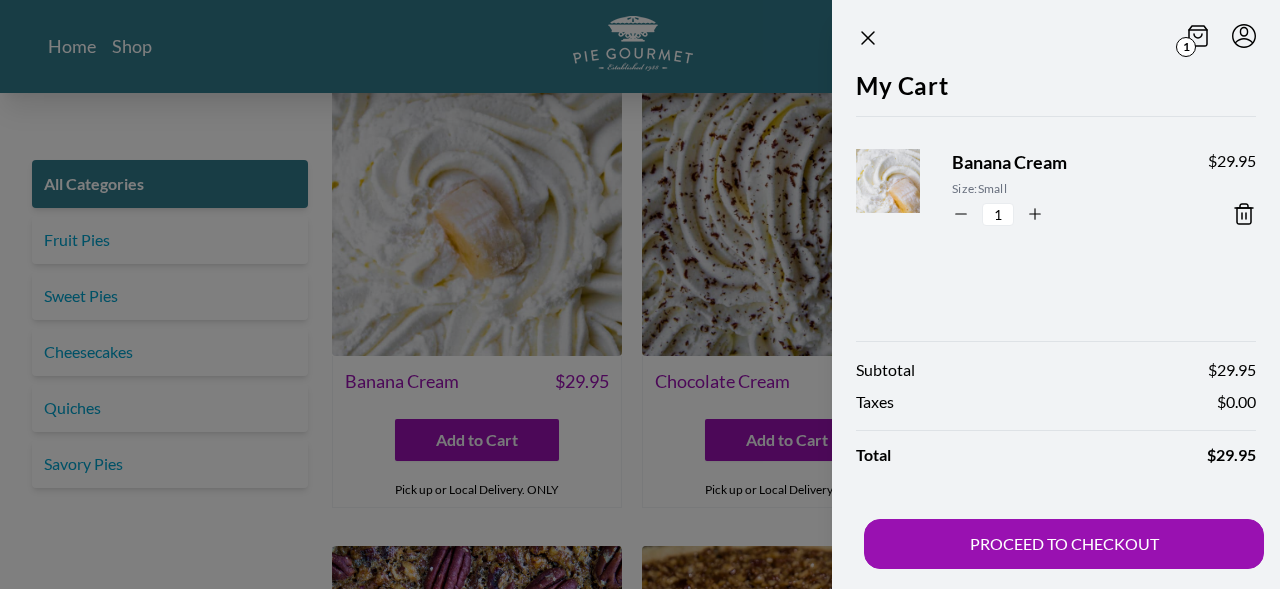 click at bounding box center [640, 294] 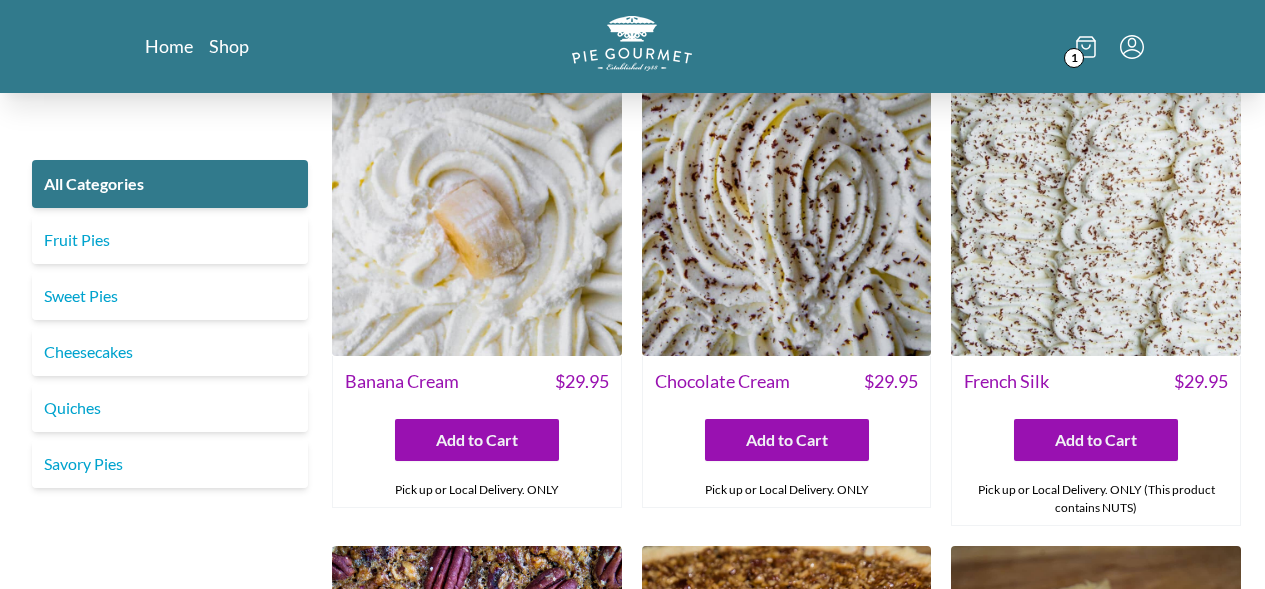 click on "French Silk $ 29.95" at bounding box center [1096, 379] 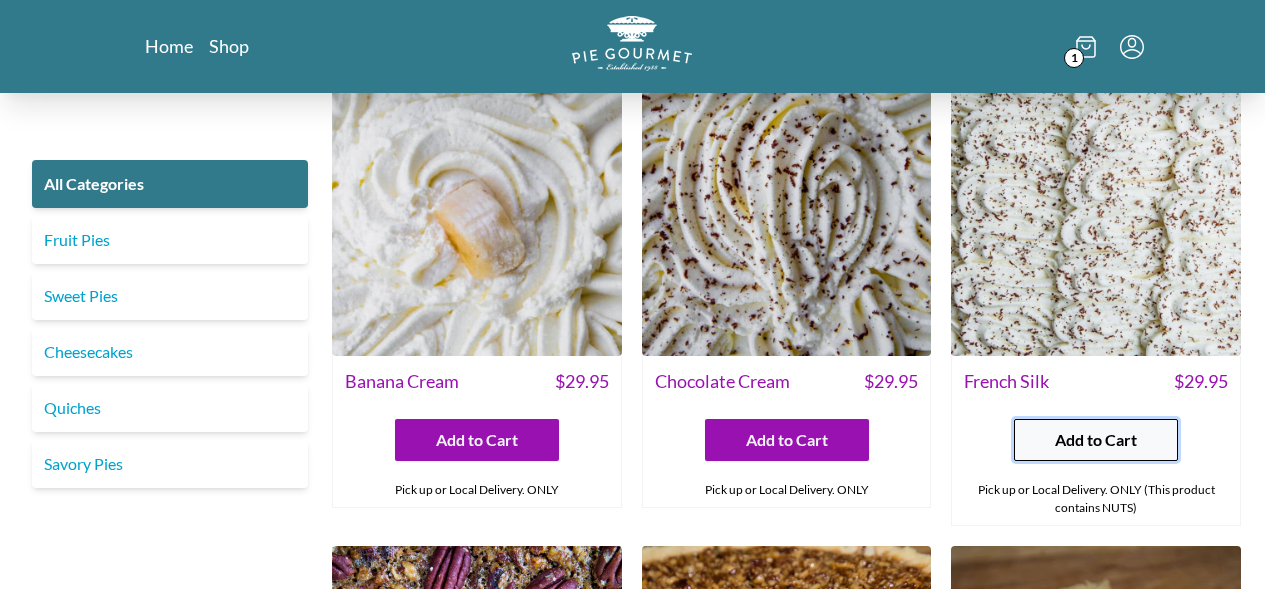 click on "Add to Cart" at bounding box center [1096, 440] 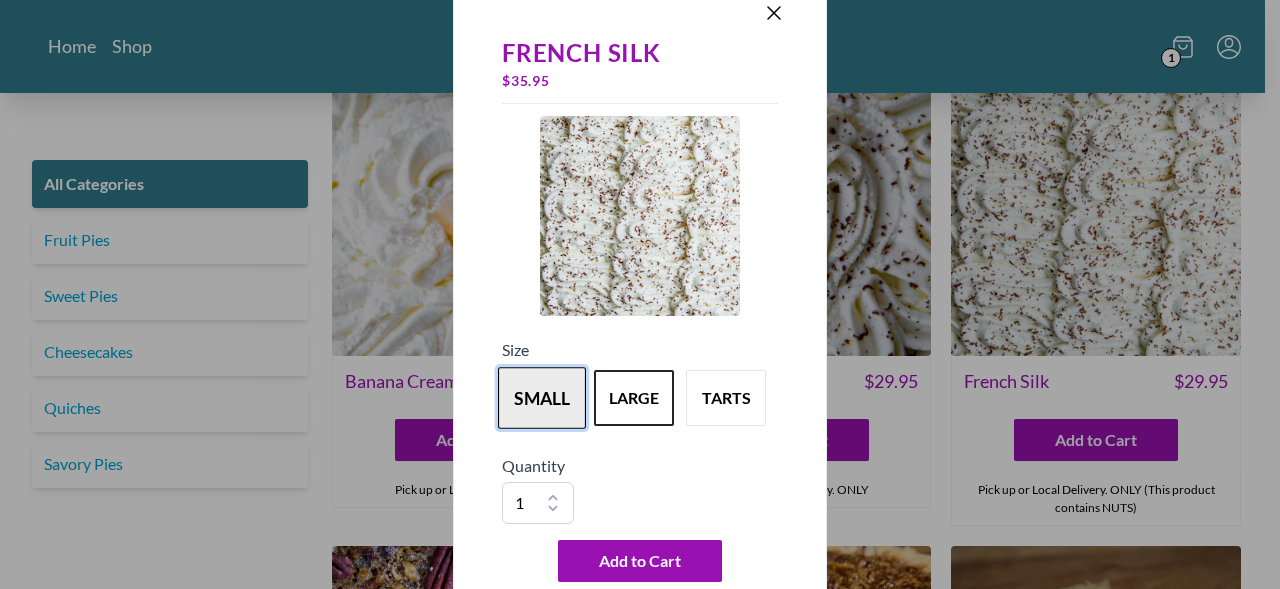 click on "small" at bounding box center [542, 398] 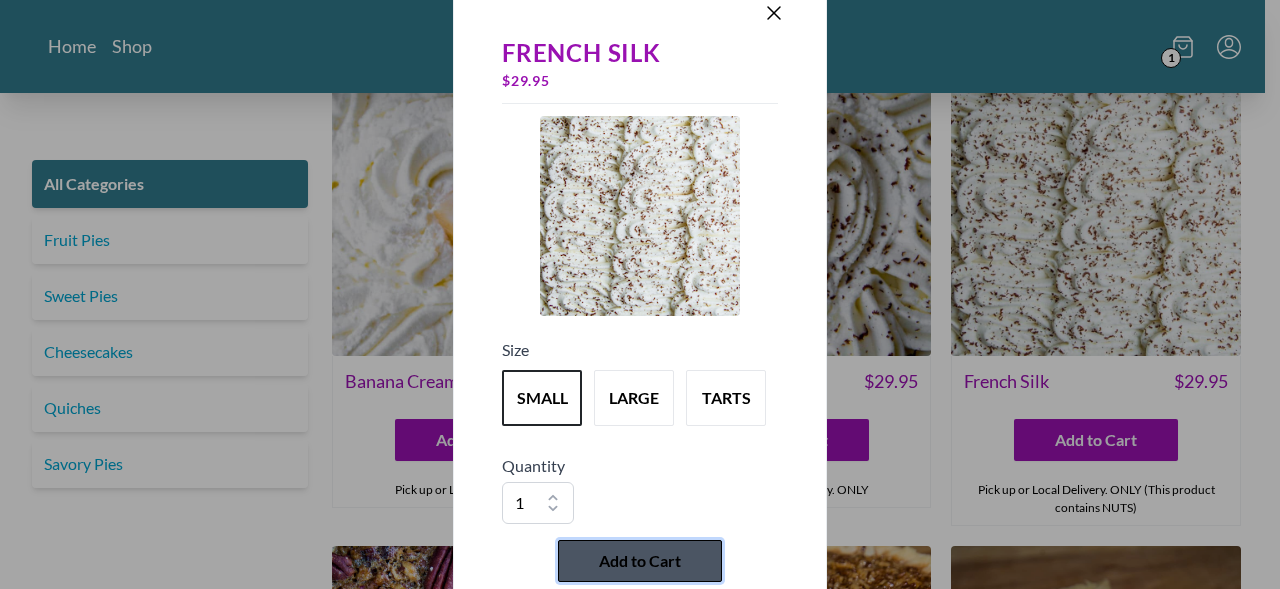 click on "Add to Cart" at bounding box center (640, 561) 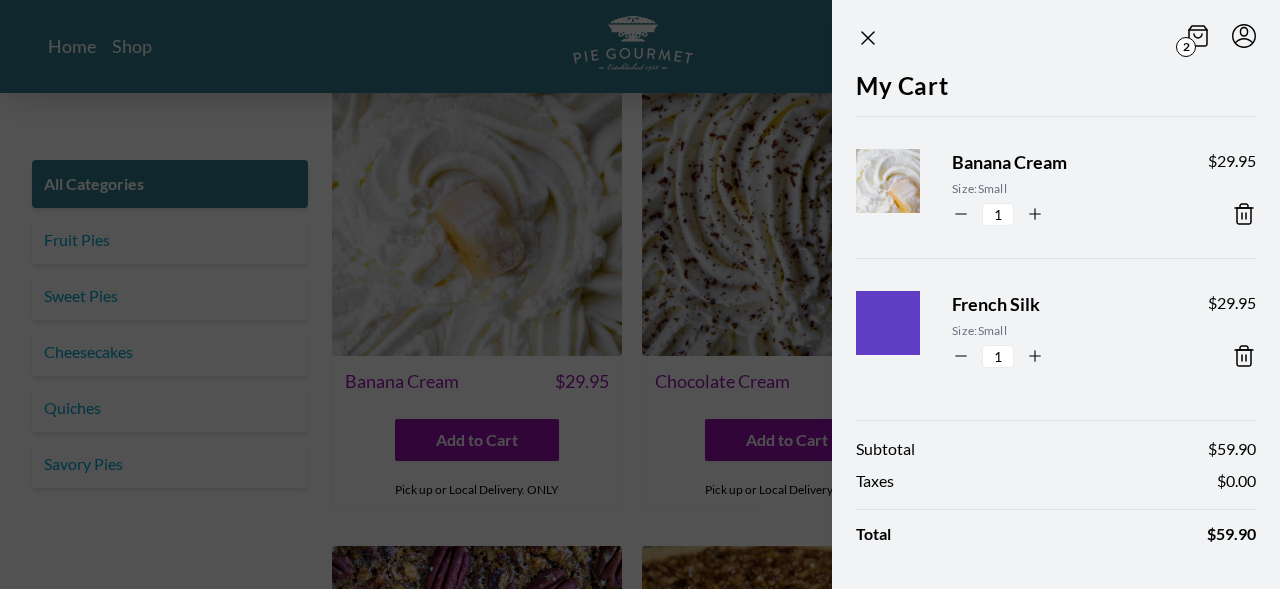 click on "2 My Cart Banana Cream Size:  Small 1 $ 29.95 French Silk Size:  Small 1 $ 29.95 Subtotal $ 59.90 Taxes $ 0.00 Total $ 59.90 PROCEED TO CHECKOUT" at bounding box center (1024, 294) 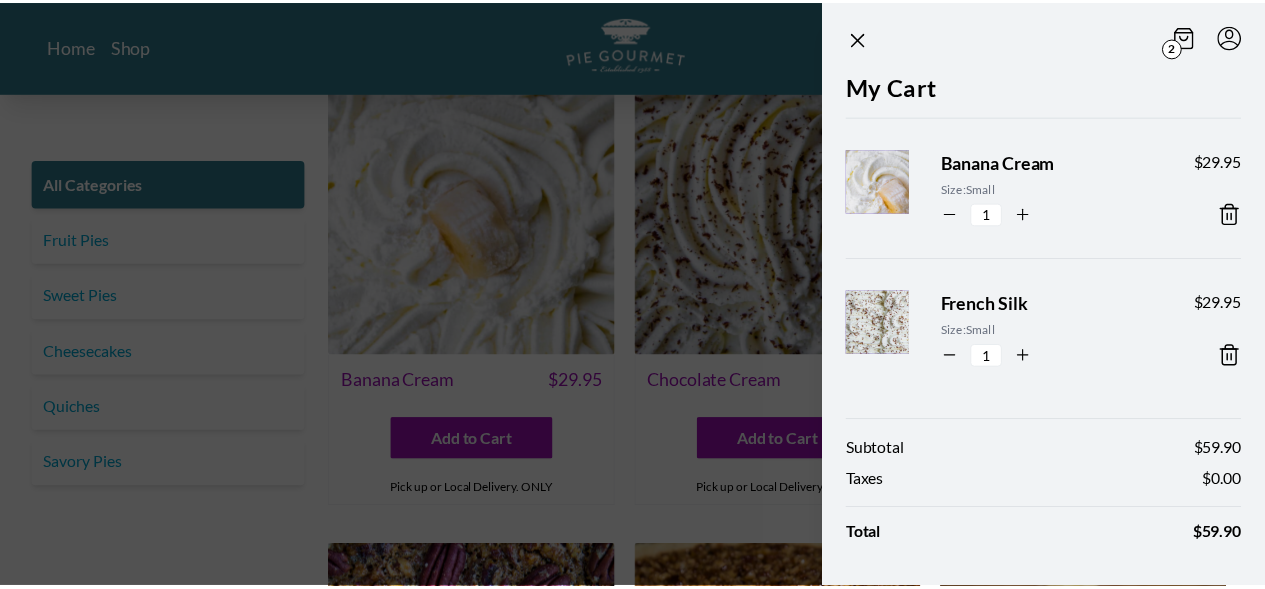 scroll, scrollTop: 0, scrollLeft: 0, axis: both 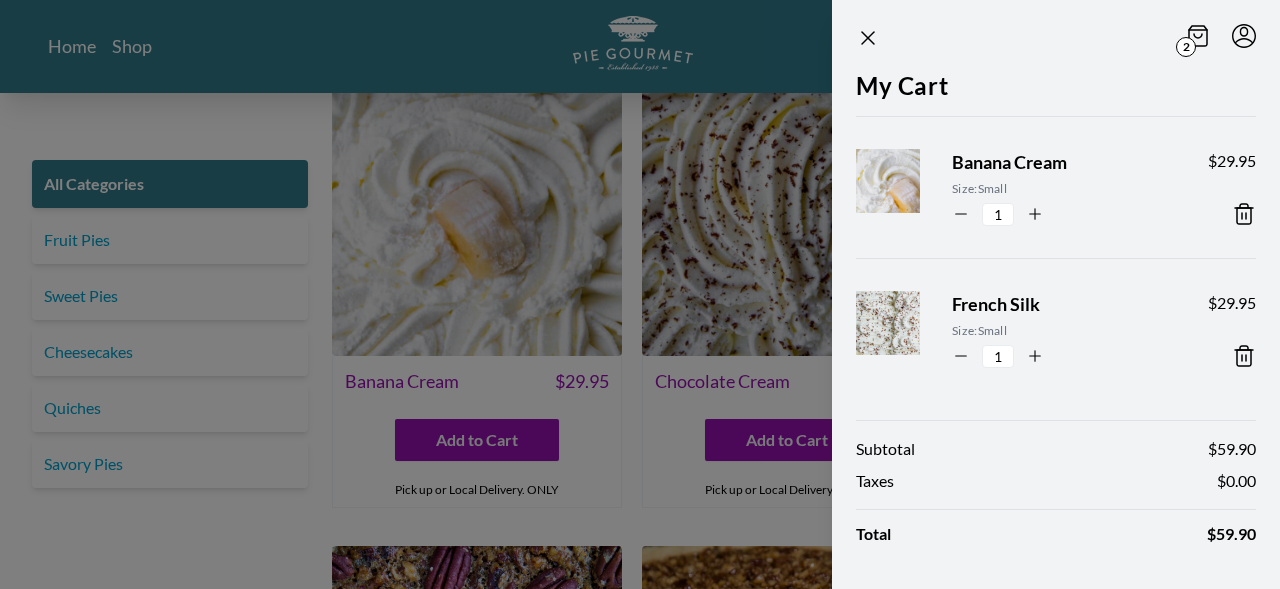 click at bounding box center [640, 294] 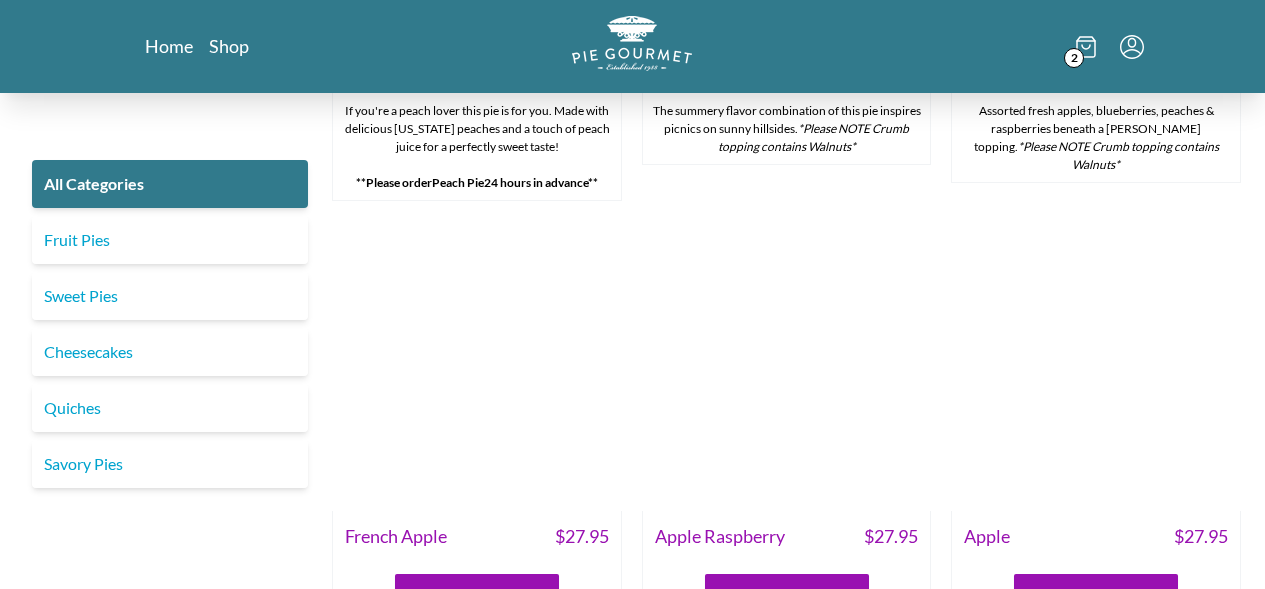 scroll, scrollTop: 6030, scrollLeft: 0, axis: vertical 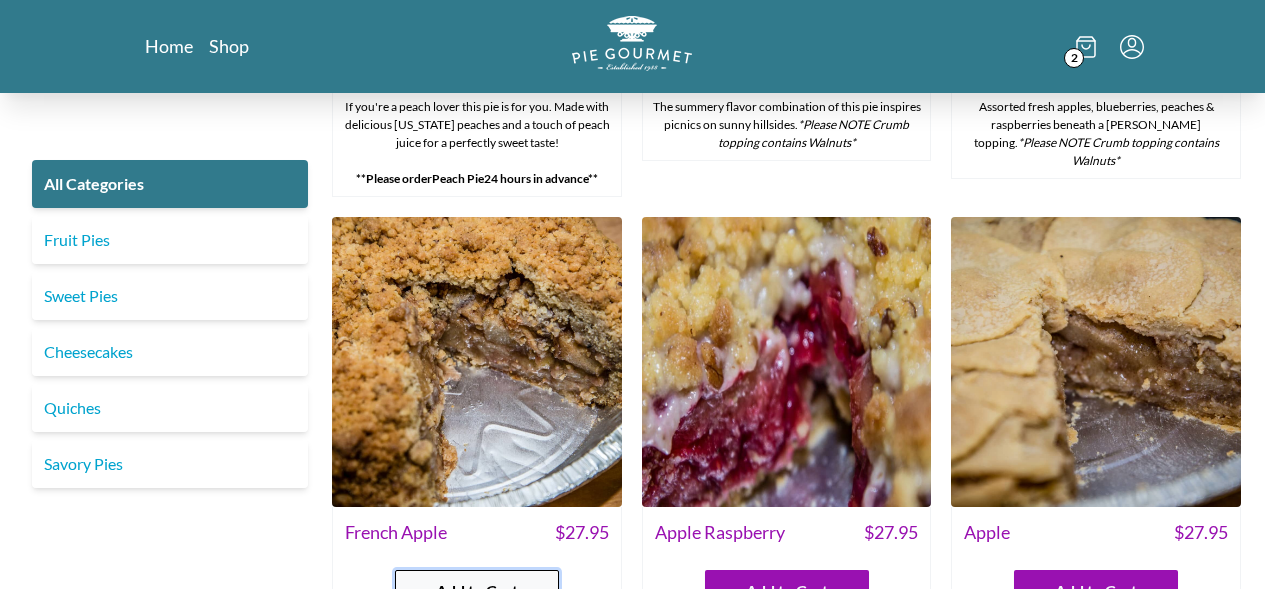 click on "Add to Cart" at bounding box center (477, 591) 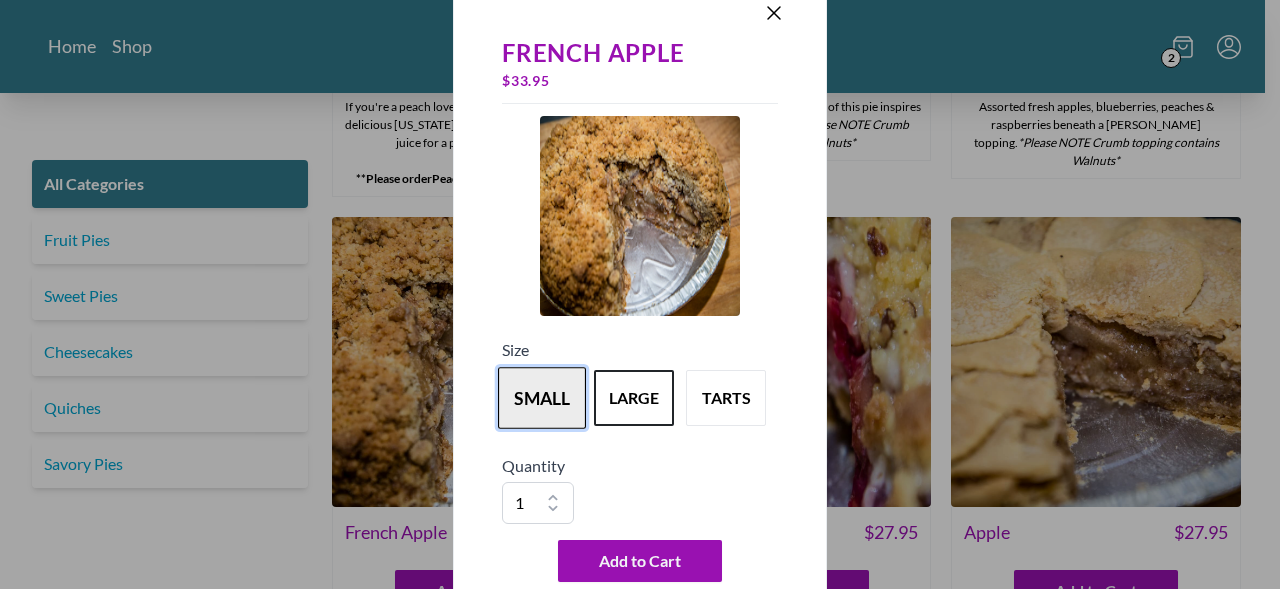 click on "small" at bounding box center (542, 398) 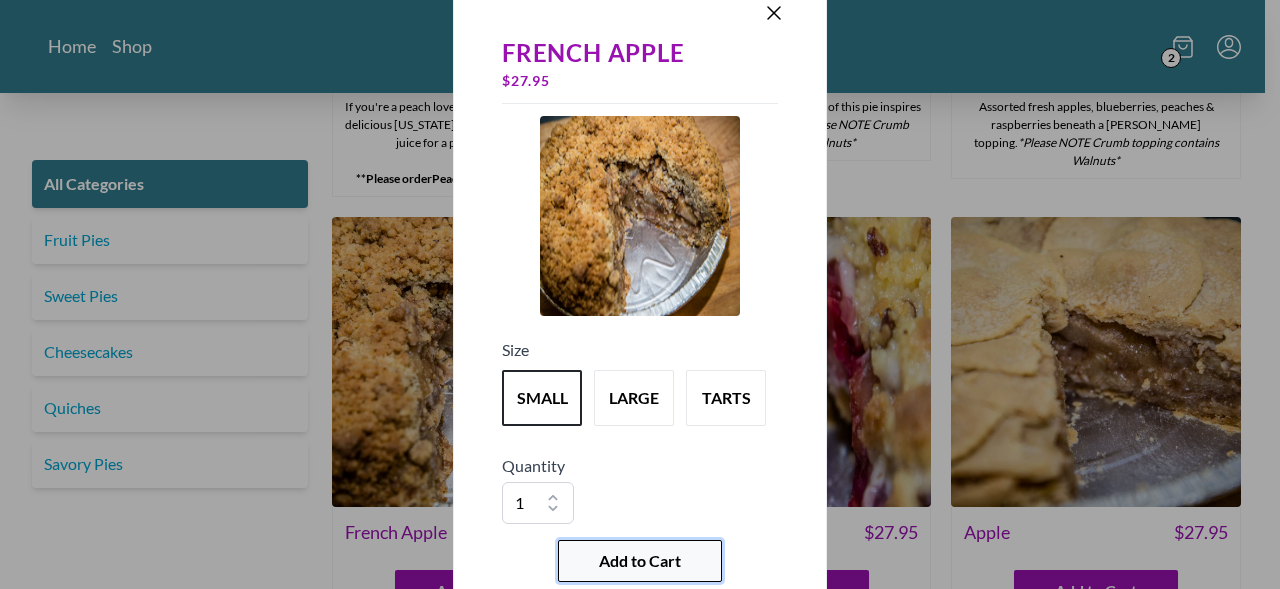 click on "Add to Cart" at bounding box center [640, 561] 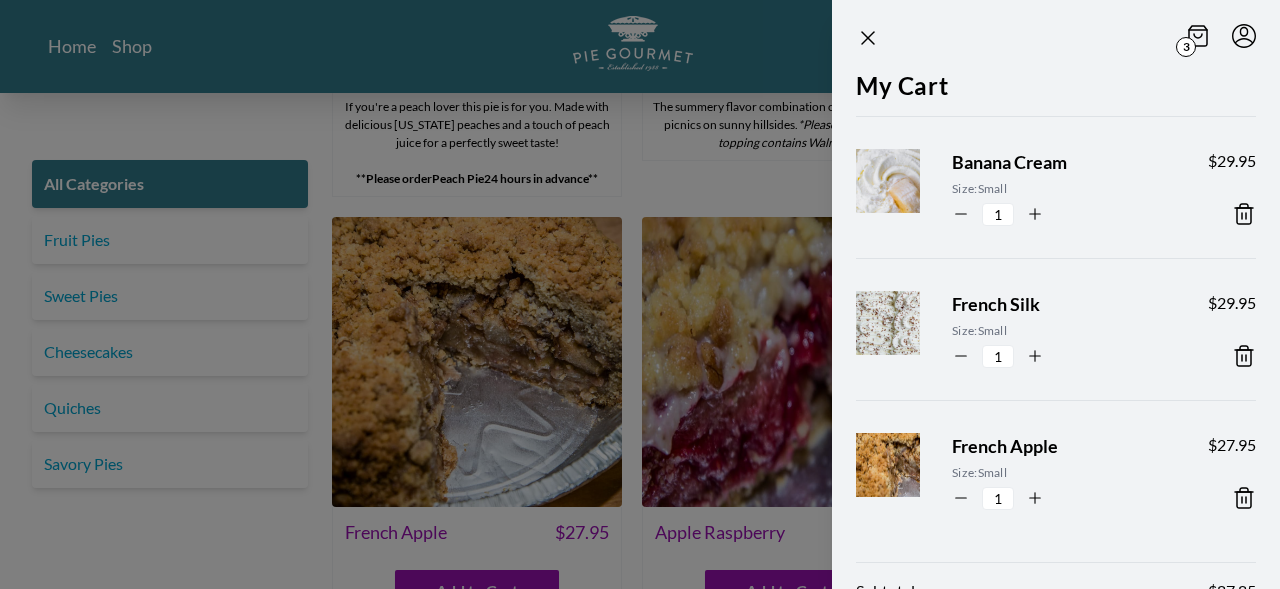 click at bounding box center [640, 294] 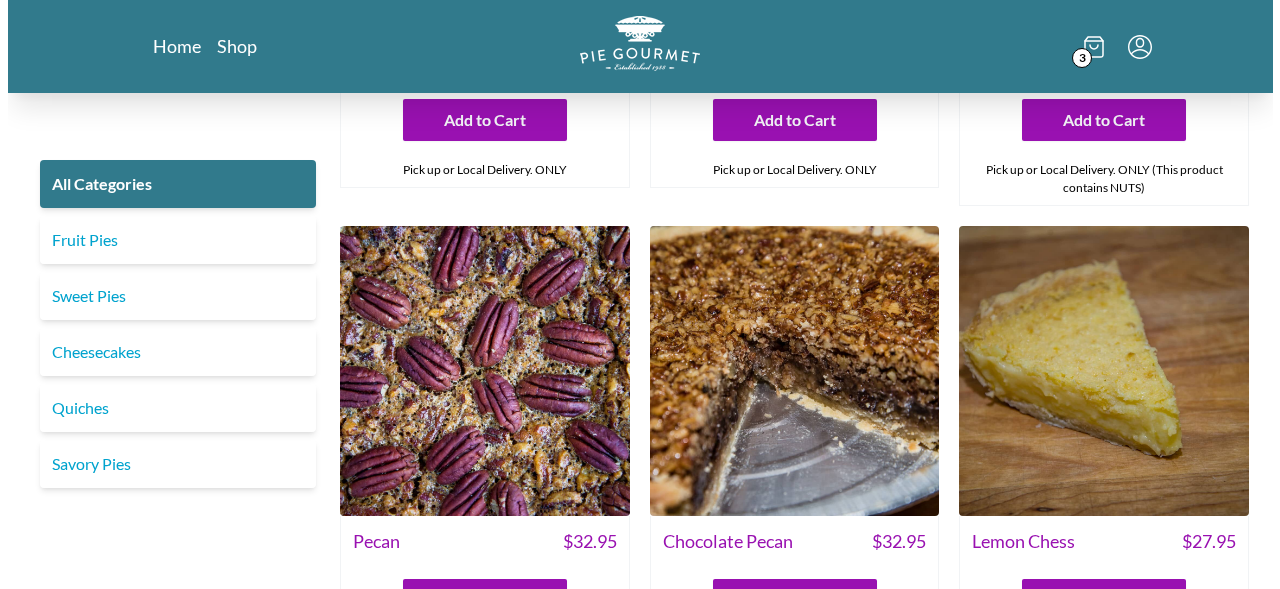 scroll, scrollTop: 4590, scrollLeft: 0, axis: vertical 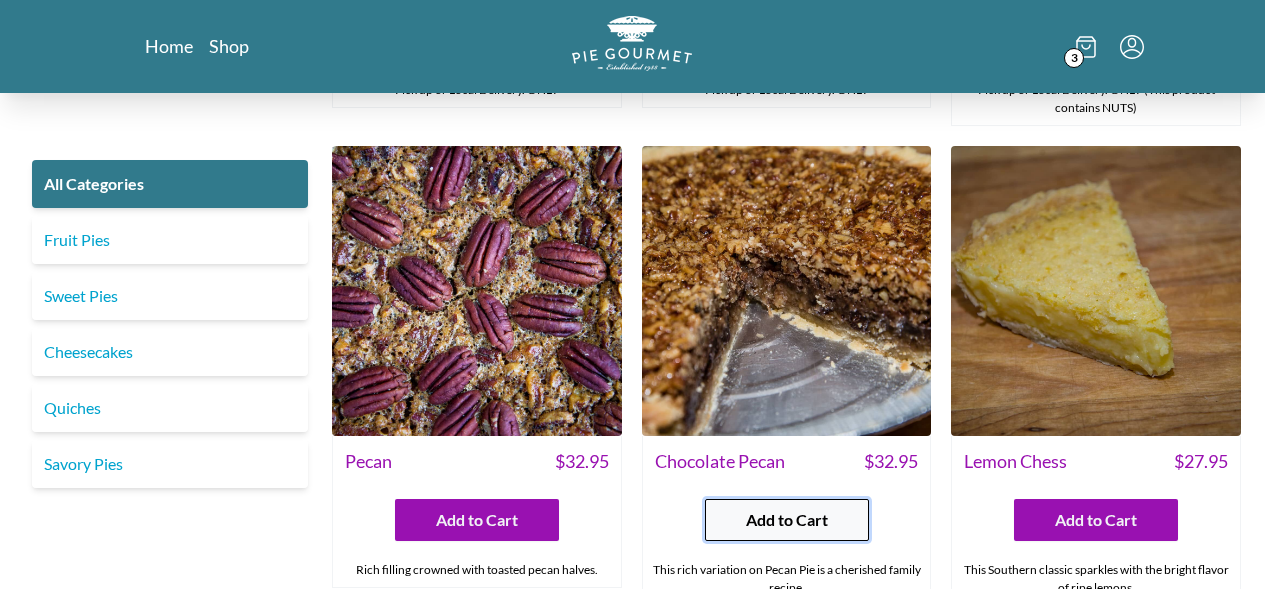 click on "Add to Cart" at bounding box center [787, 520] 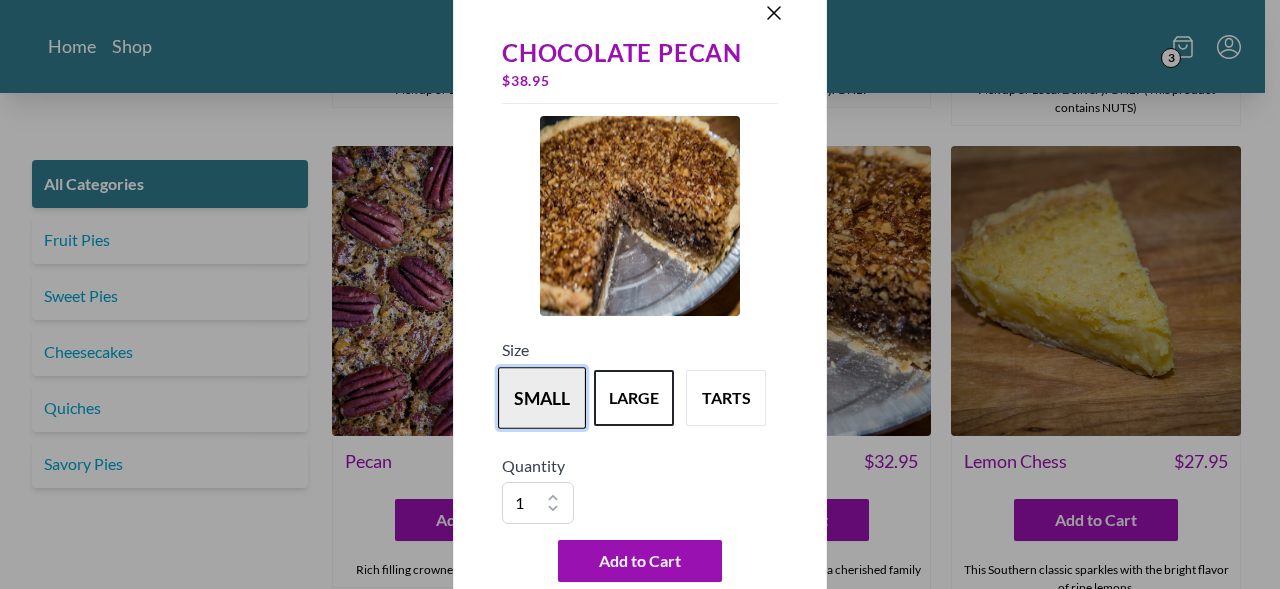 click on "small" at bounding box center (542, 398) 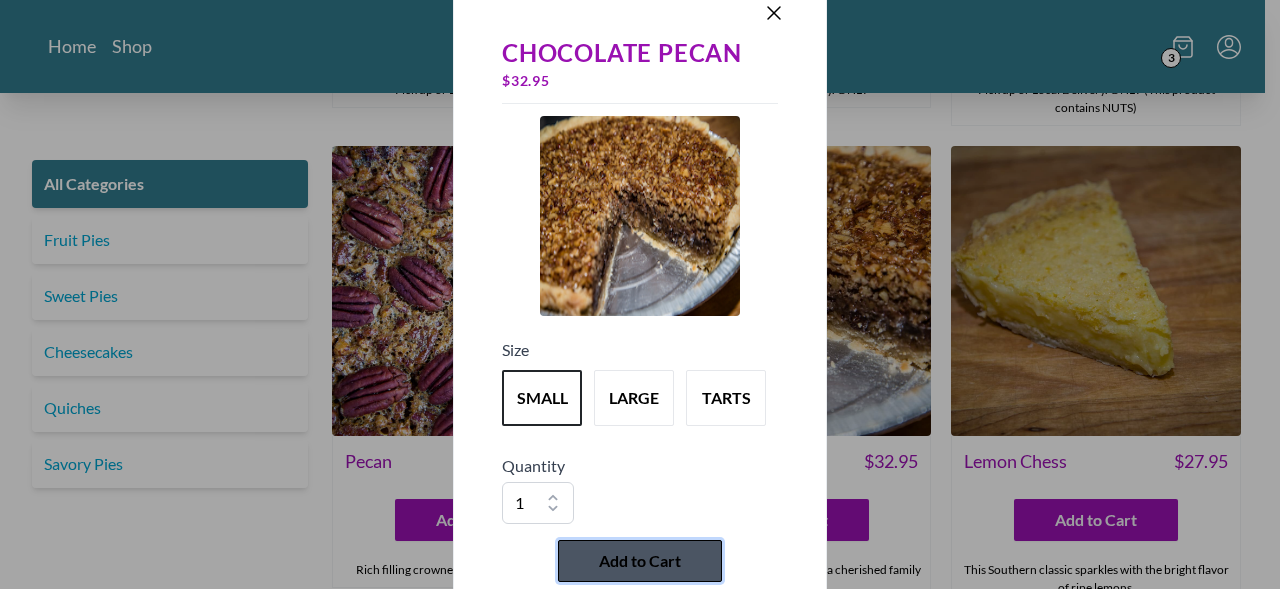 click on "Add to Cart" at bounding box center [640, 561] 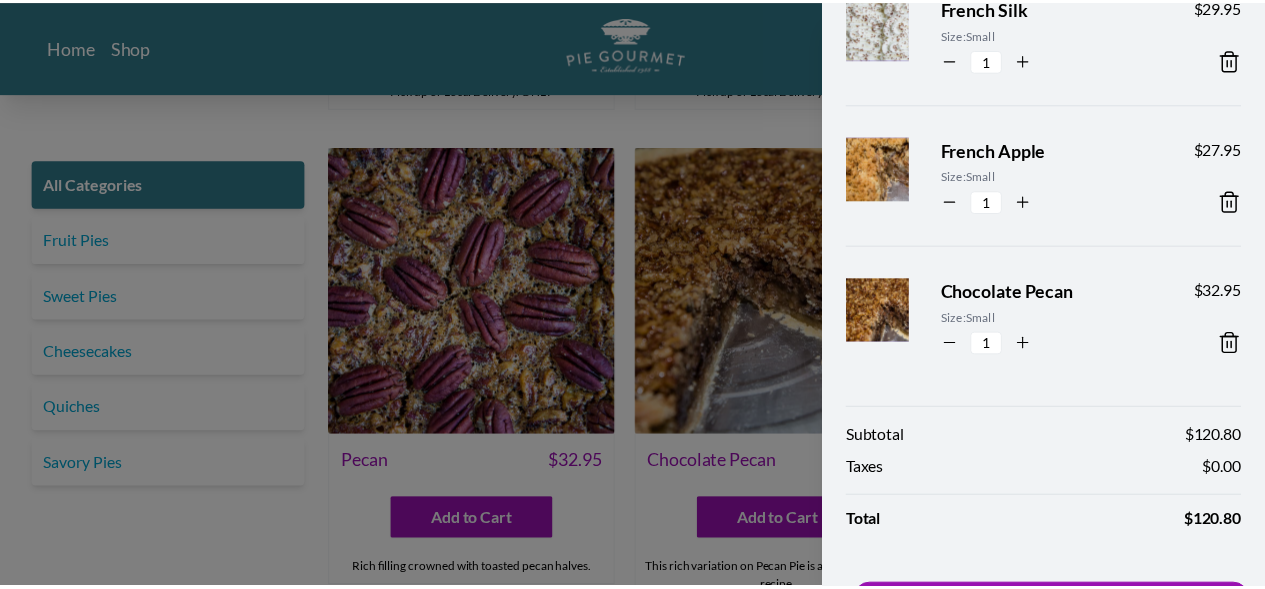 scroll, scrollTop: 363, scrollLeft: 0, axis: vertical 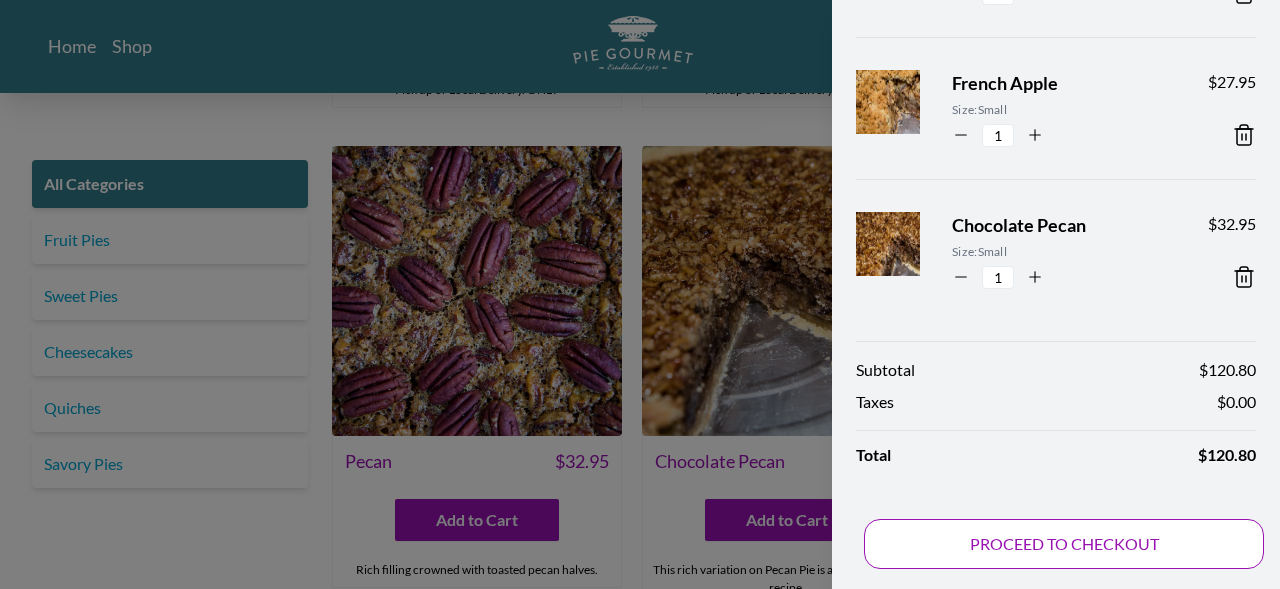 click on "PROCEED TO CHECKOUT" at bounding box center (1064, 544) 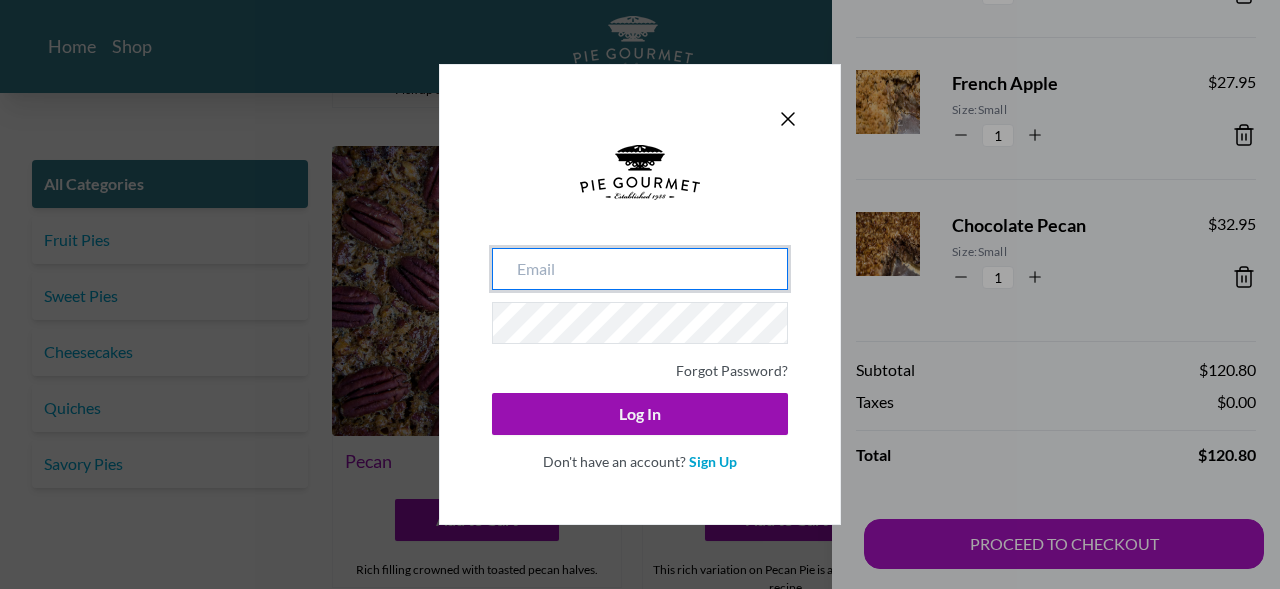 click at bounding box center [640, 269] 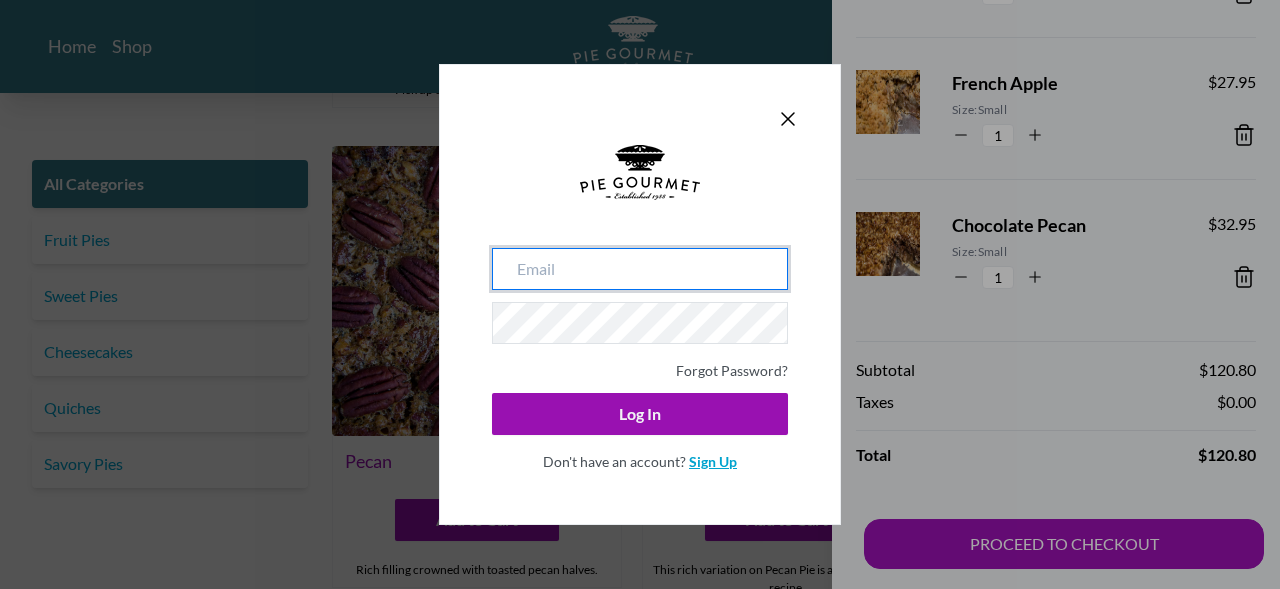 click on "Sign Up" at bounding box center [713, 461] 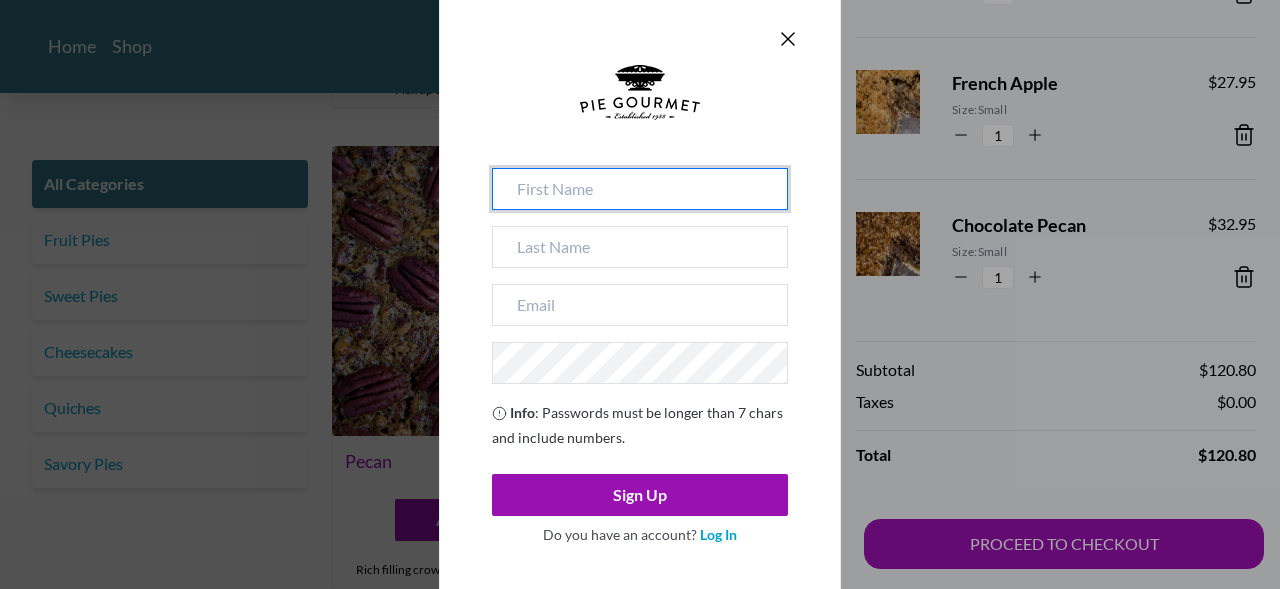 click at bounding box center (640, 189) 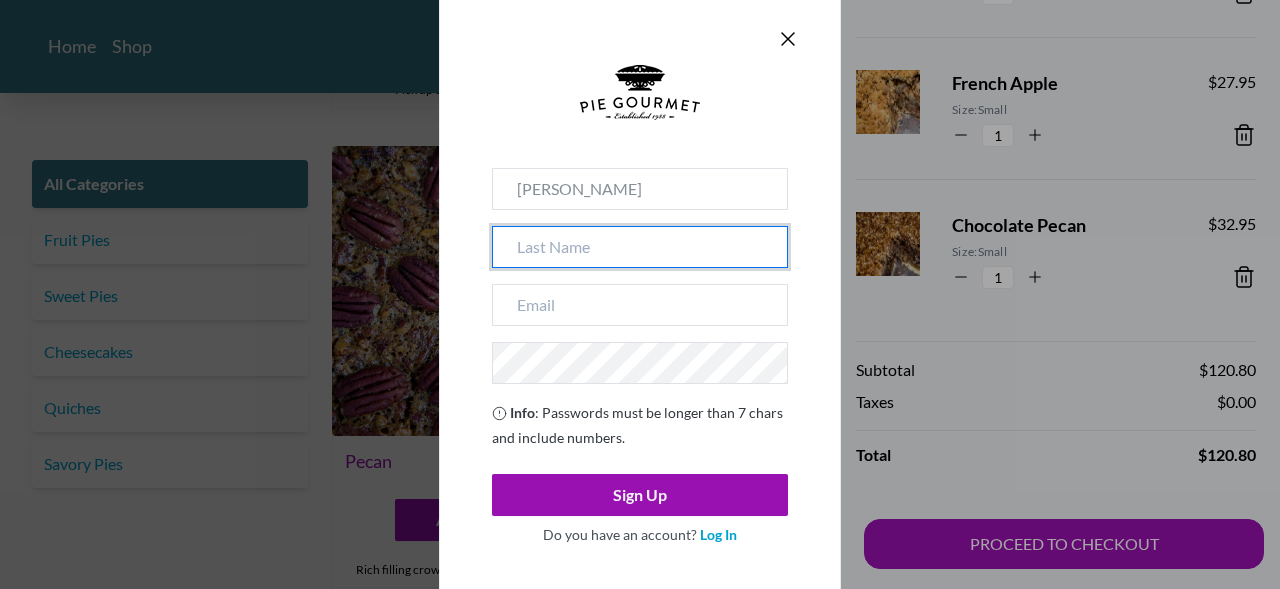 type on "[PERSON_NAME]" 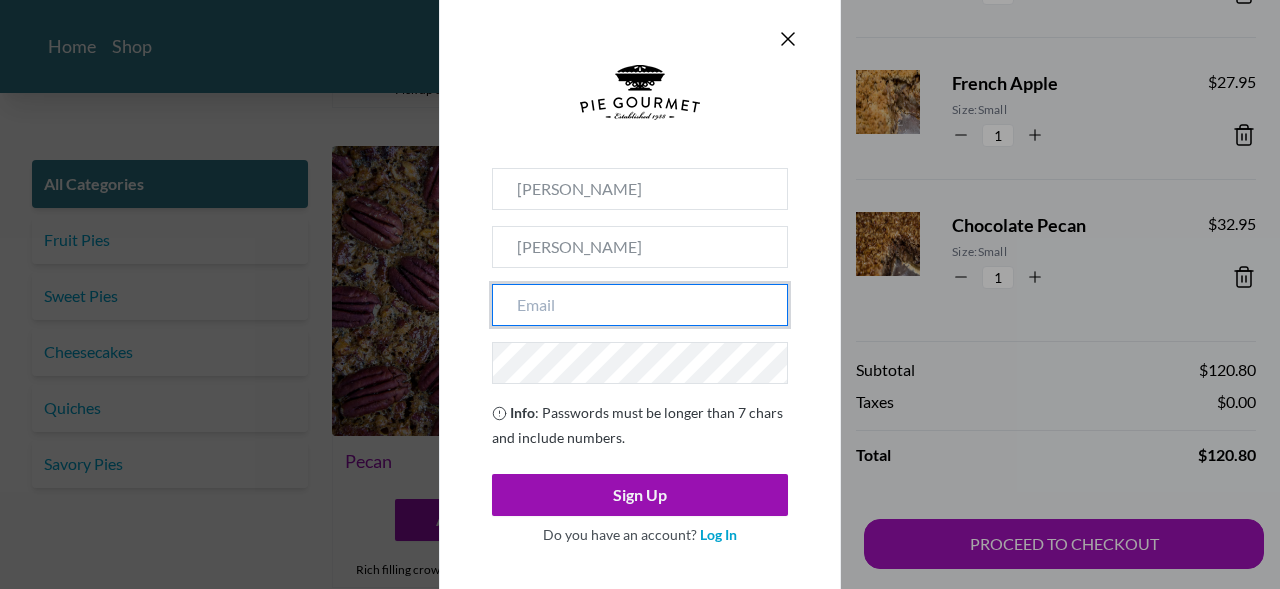 type on "[PERSON_NAME][EMAIL_ADDRESS][PERSON_NAME][DOMAIN_NAME]" 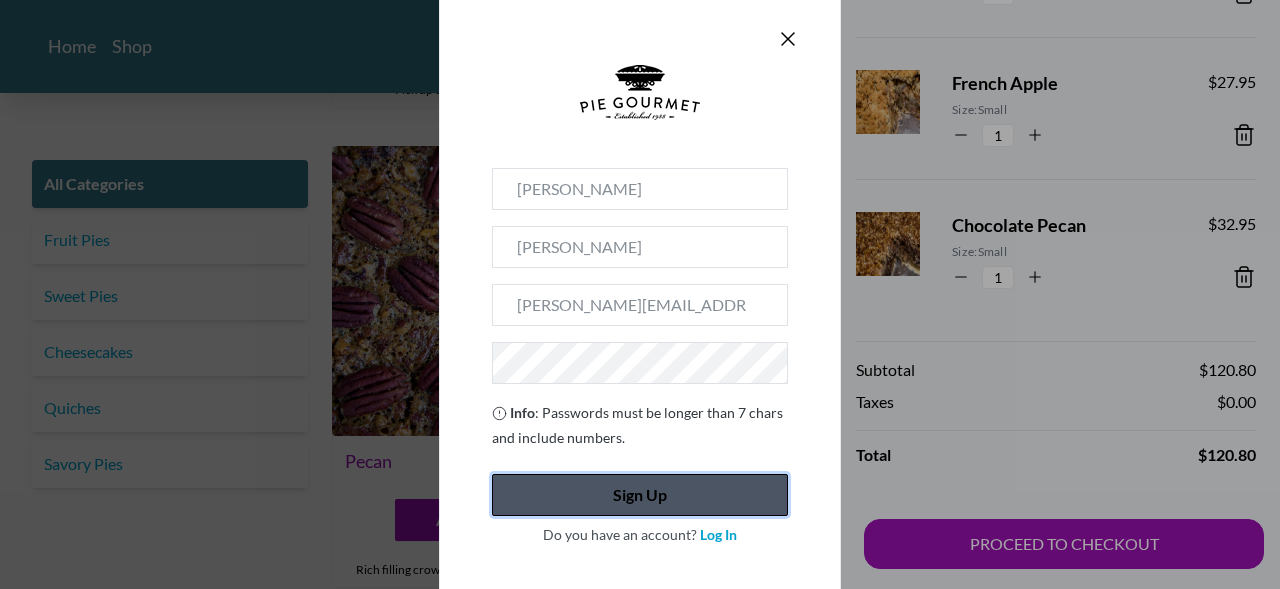 click on "Sign Up" at bounding box center (640, 495) 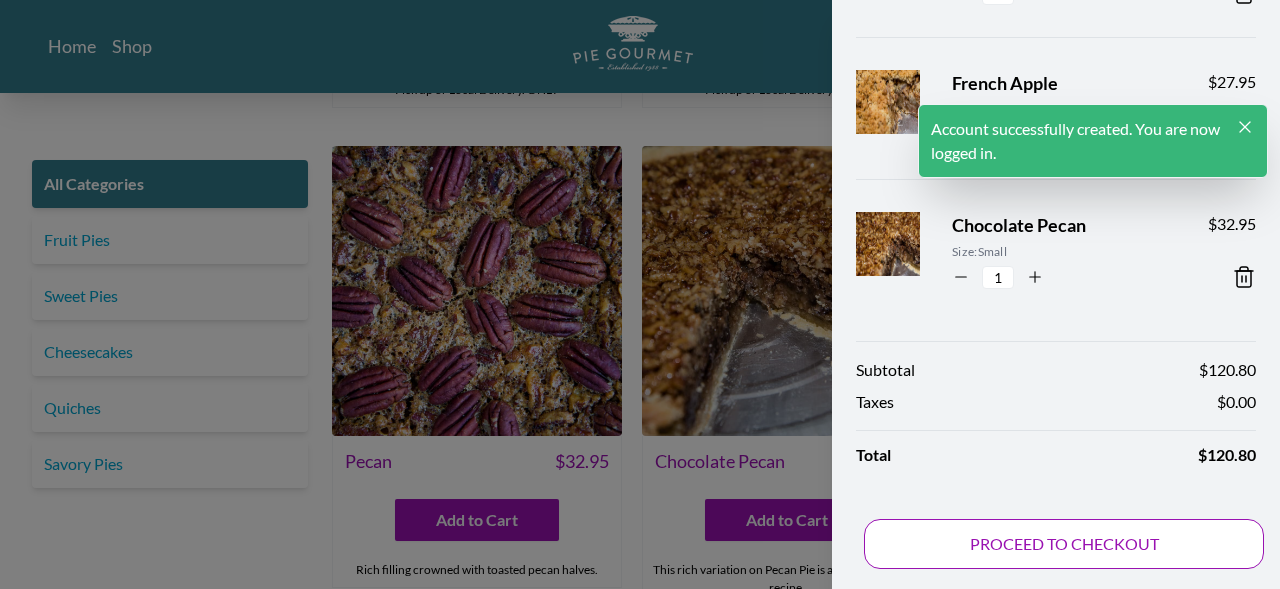 click on "PROCEED TO CHECKOUT" at bounding box center [1064, 544] 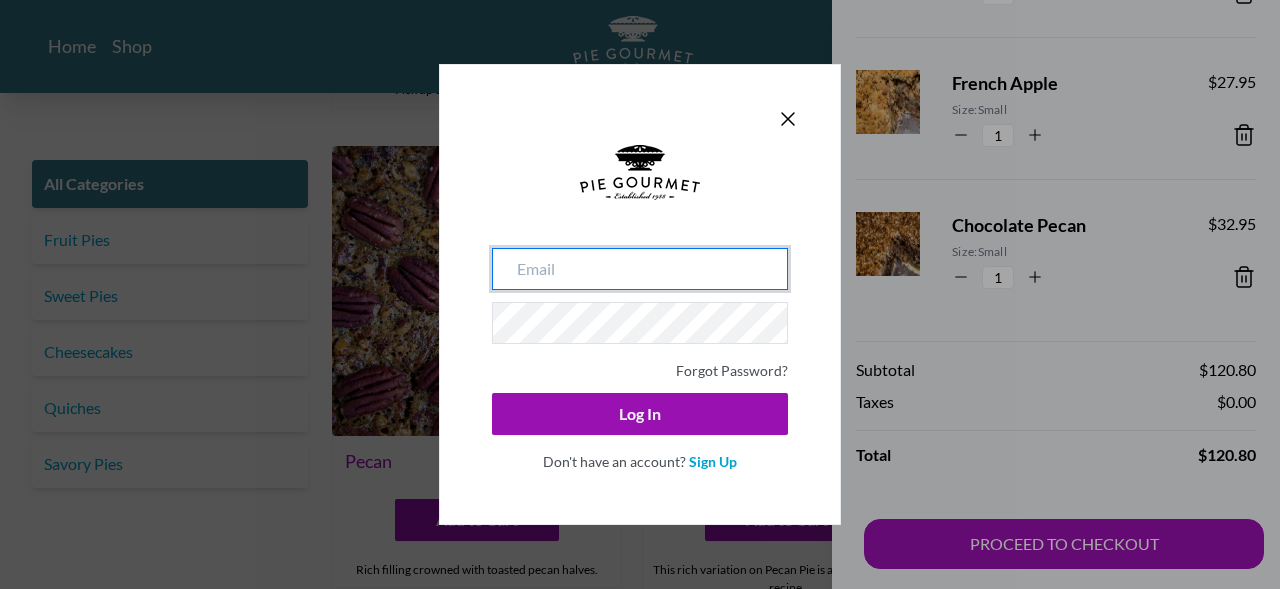 click at bounding box center (640, 269) 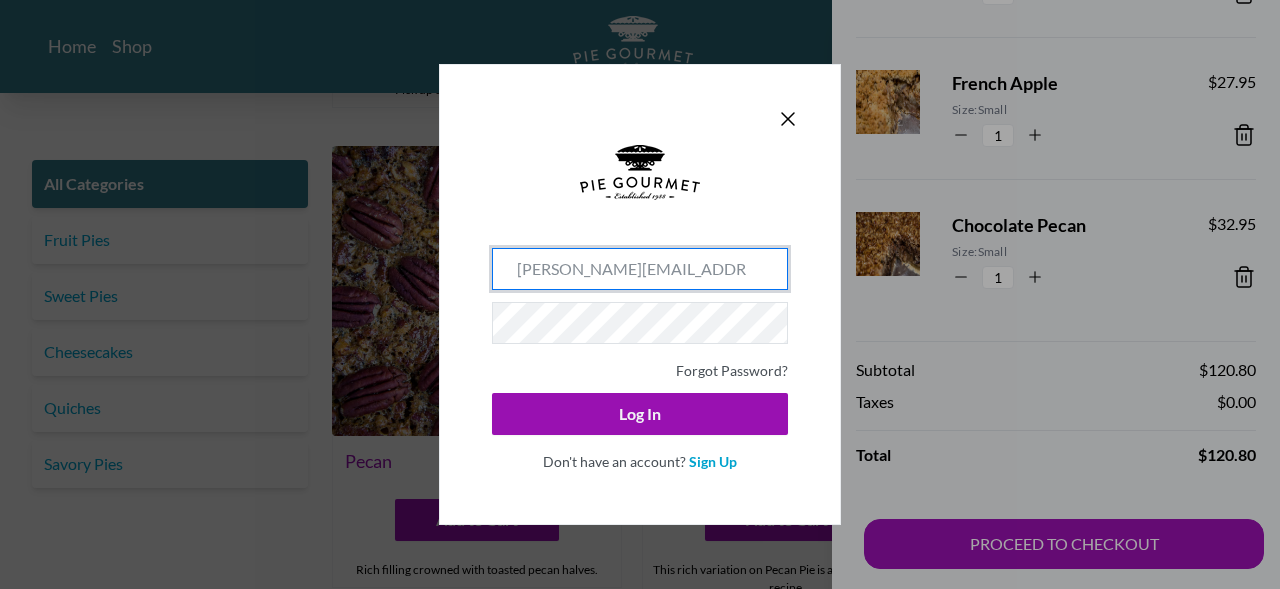 type on "[PERSON_NAME][EMAIL_ADDRESS][PERSON_NAME][DOMAIN_NAME]" 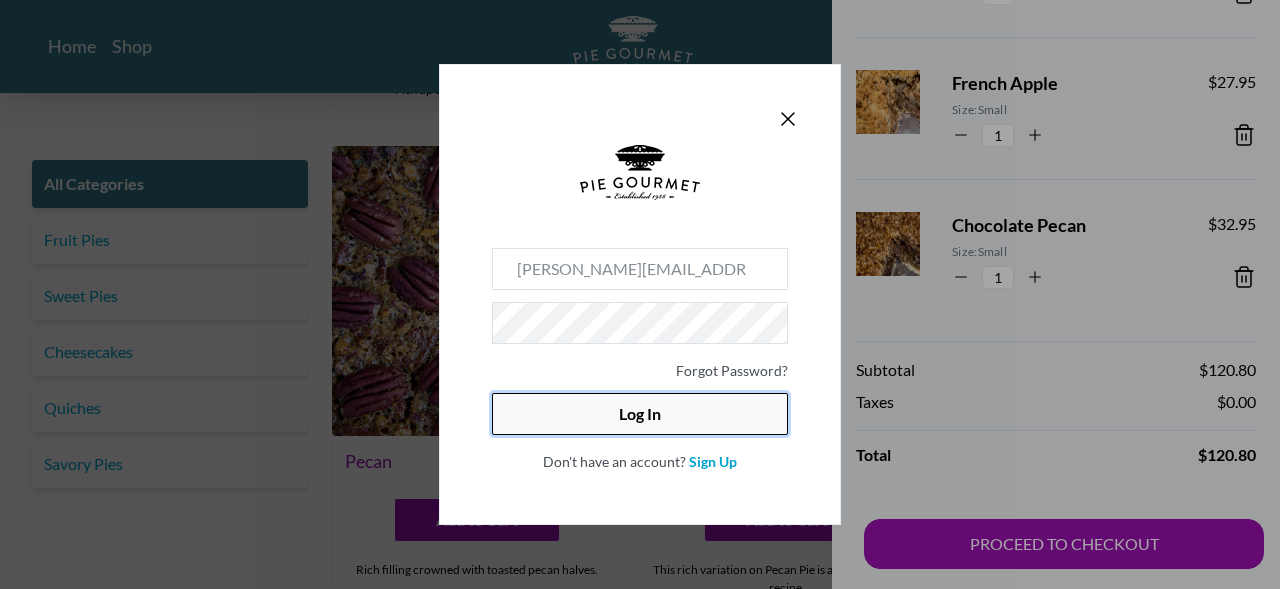 click on "Log In" 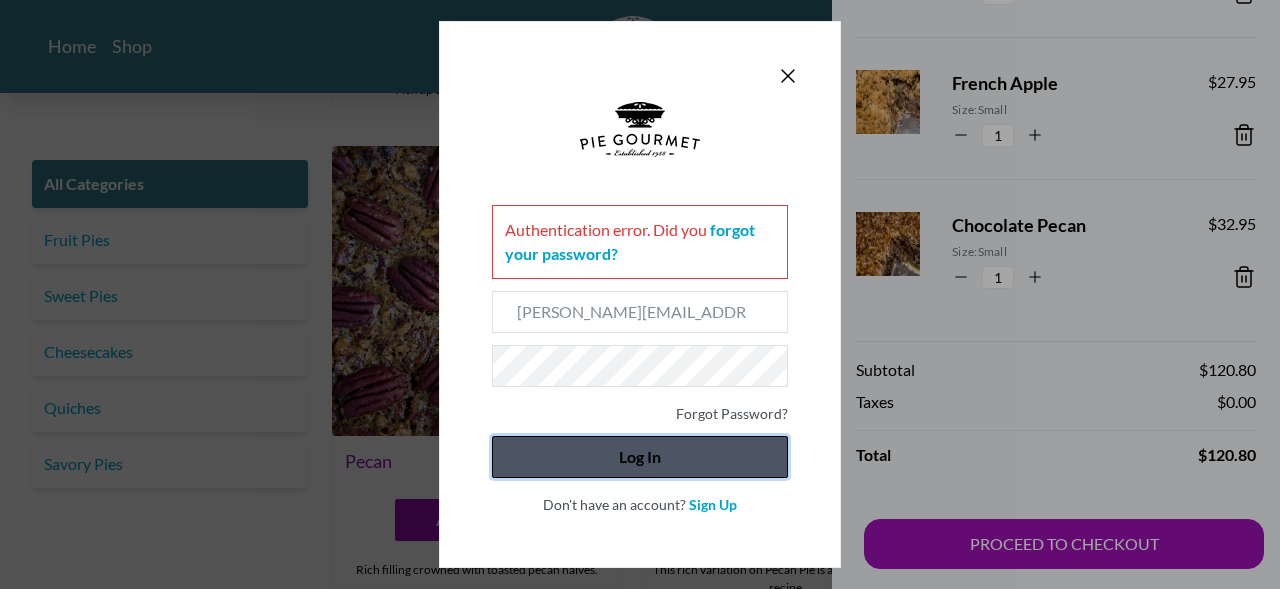 click on "Log In" at bounding box center (640, 457) 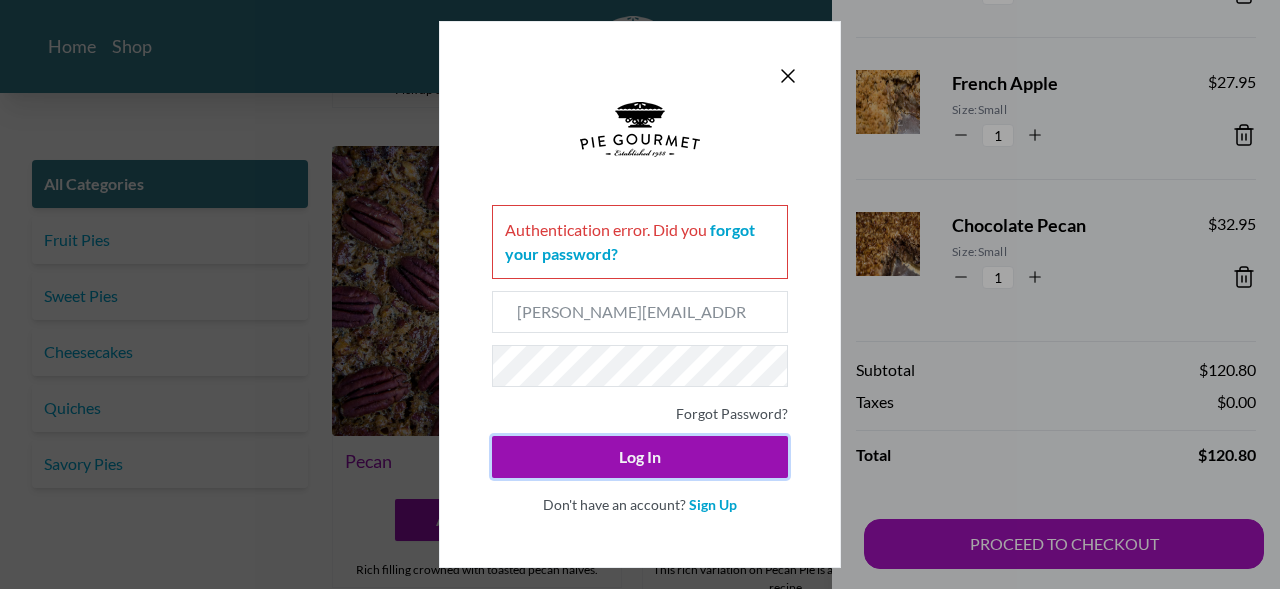 click on "Authentication error . Did you    forgot your password? [PERSON_NAME][EMAIL_ADDRESS][PERSON_NAME][DOMAIN_NAME] Forgot Password? Log In Don't have an account?   Sign Up" at bounding box center [640, 294] 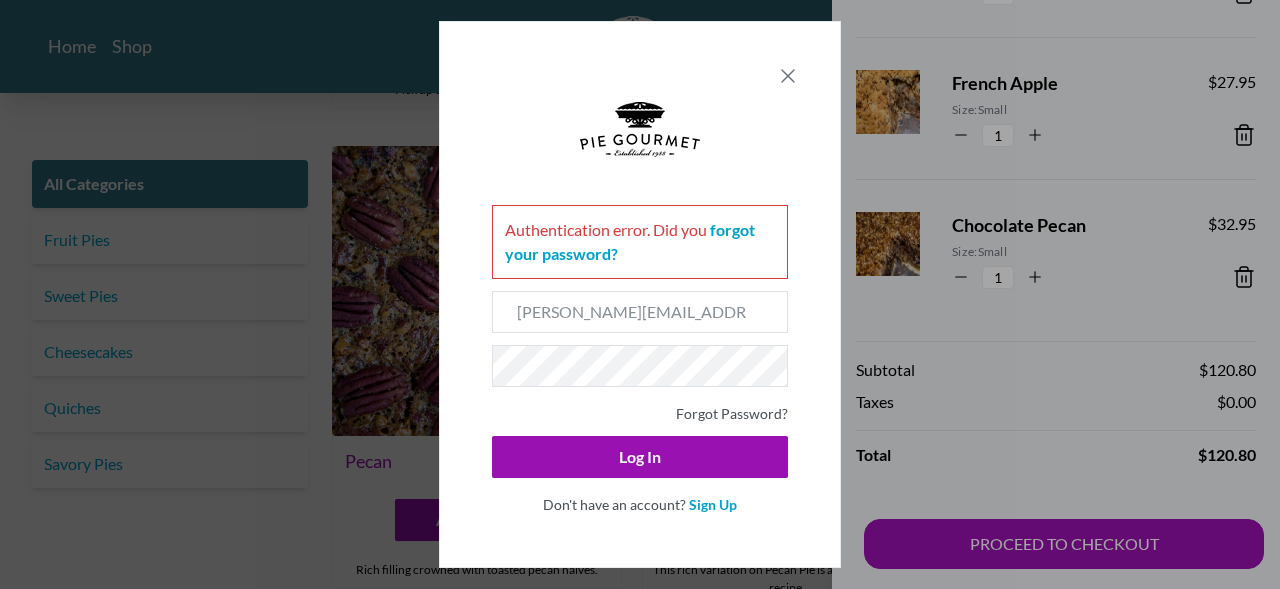 click 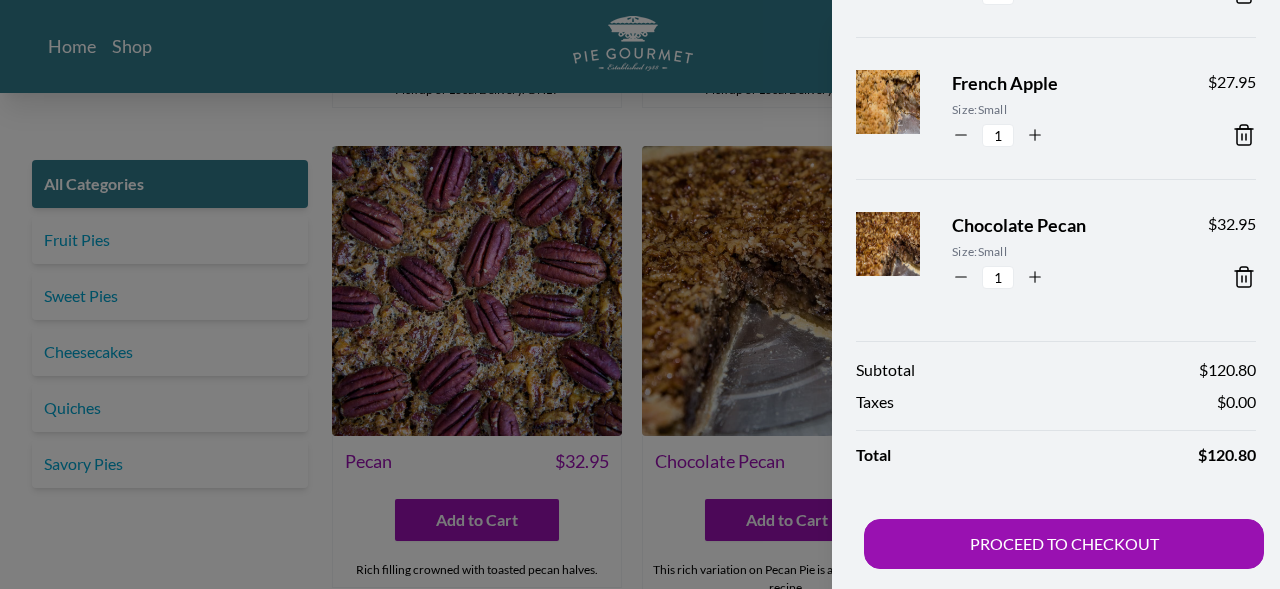 click at bounding box center (640, 294) 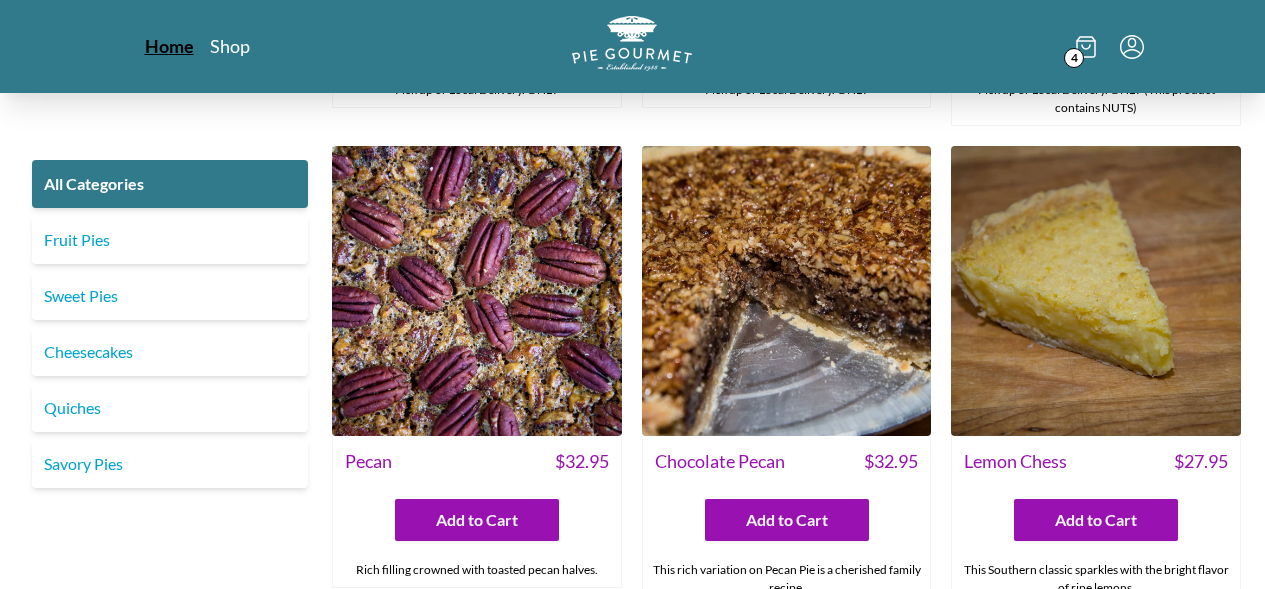 click on "Home" at bounding box center [169, 46] 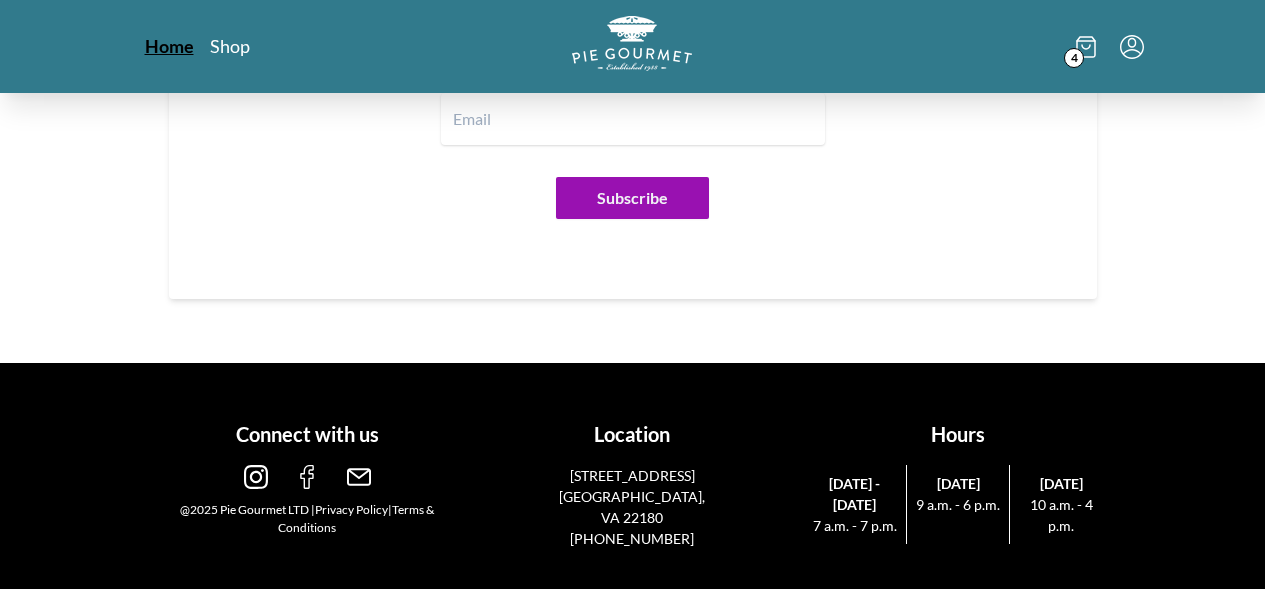 scroll, scrollTop: 0, scrollLeft: 0, axis: both 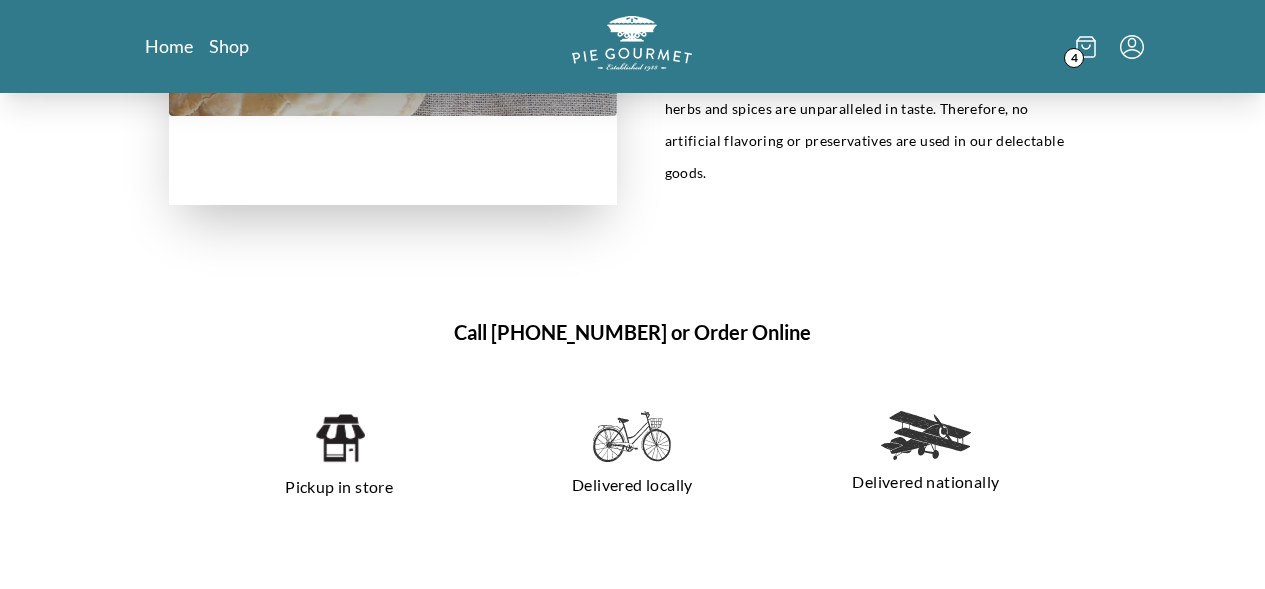 click at bounding box center (632, 437) 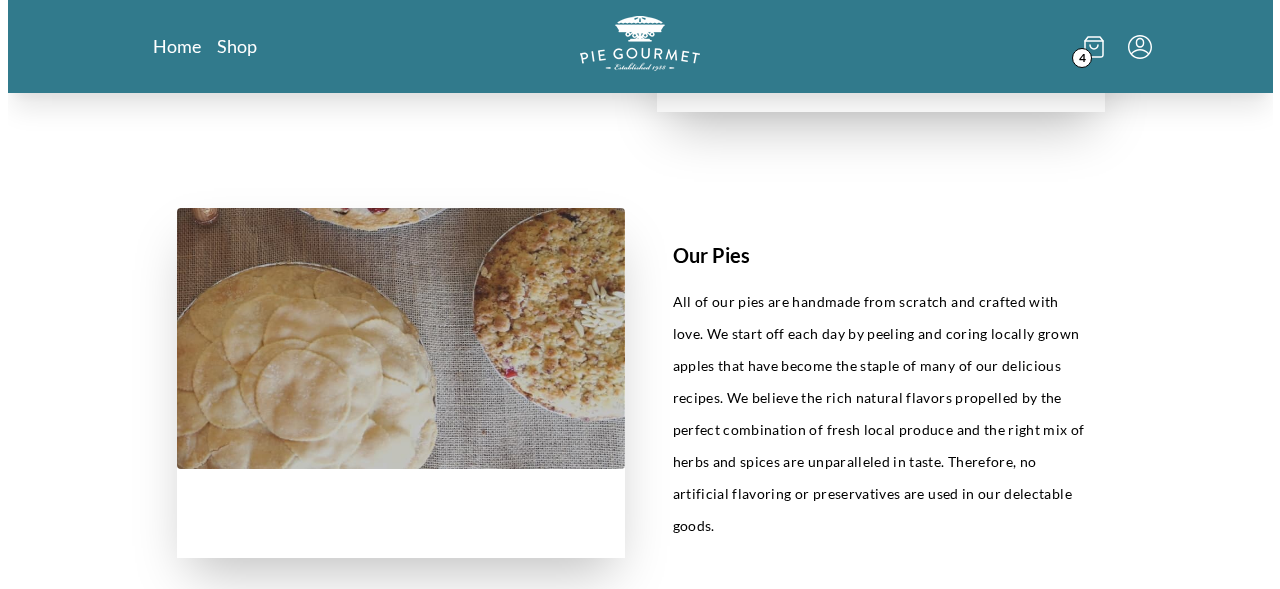 scroll, scrollTop: 441, scrollLeft: 0, axis: vertical 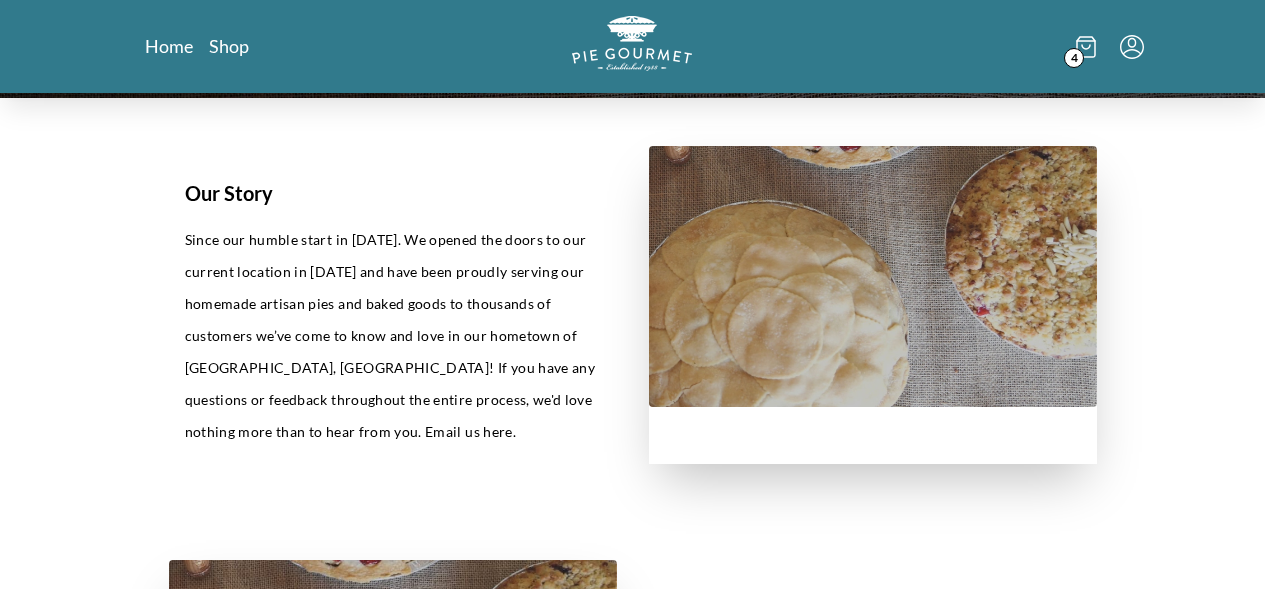 click 